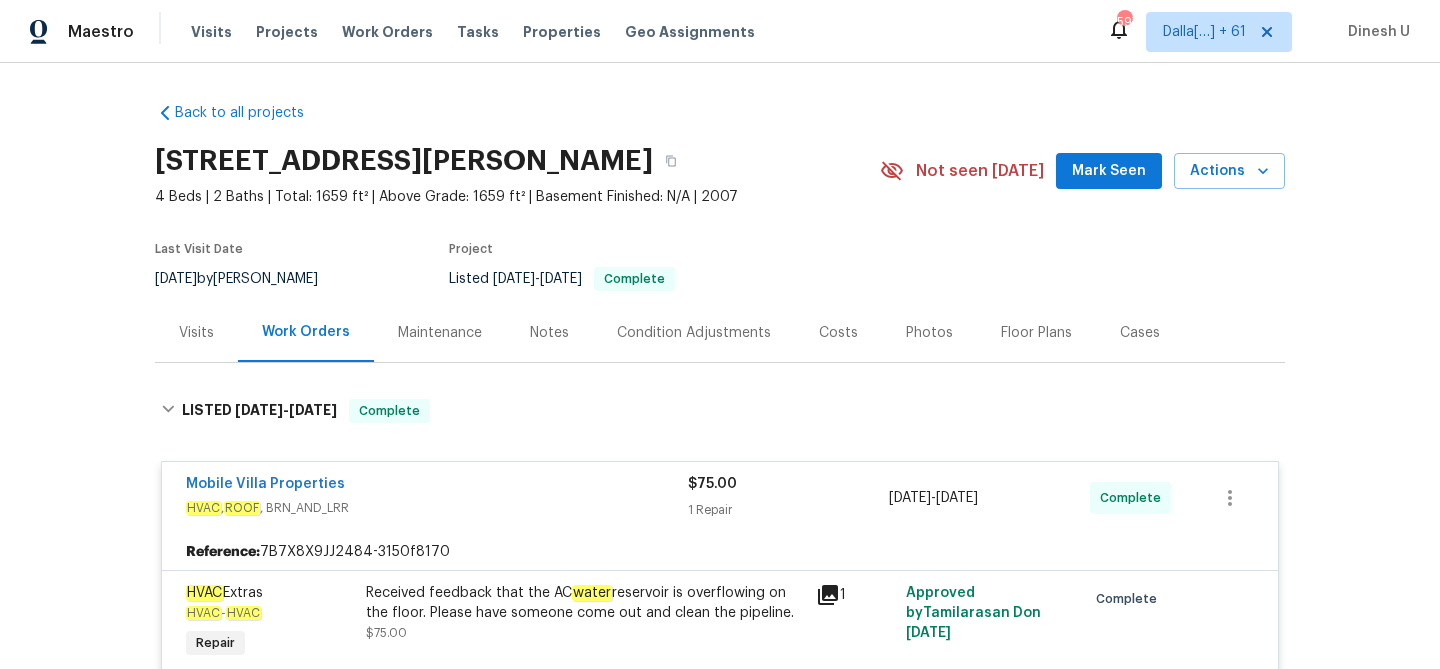 scroll, scrollTop: 0, scrollLeft: 0, axis: both 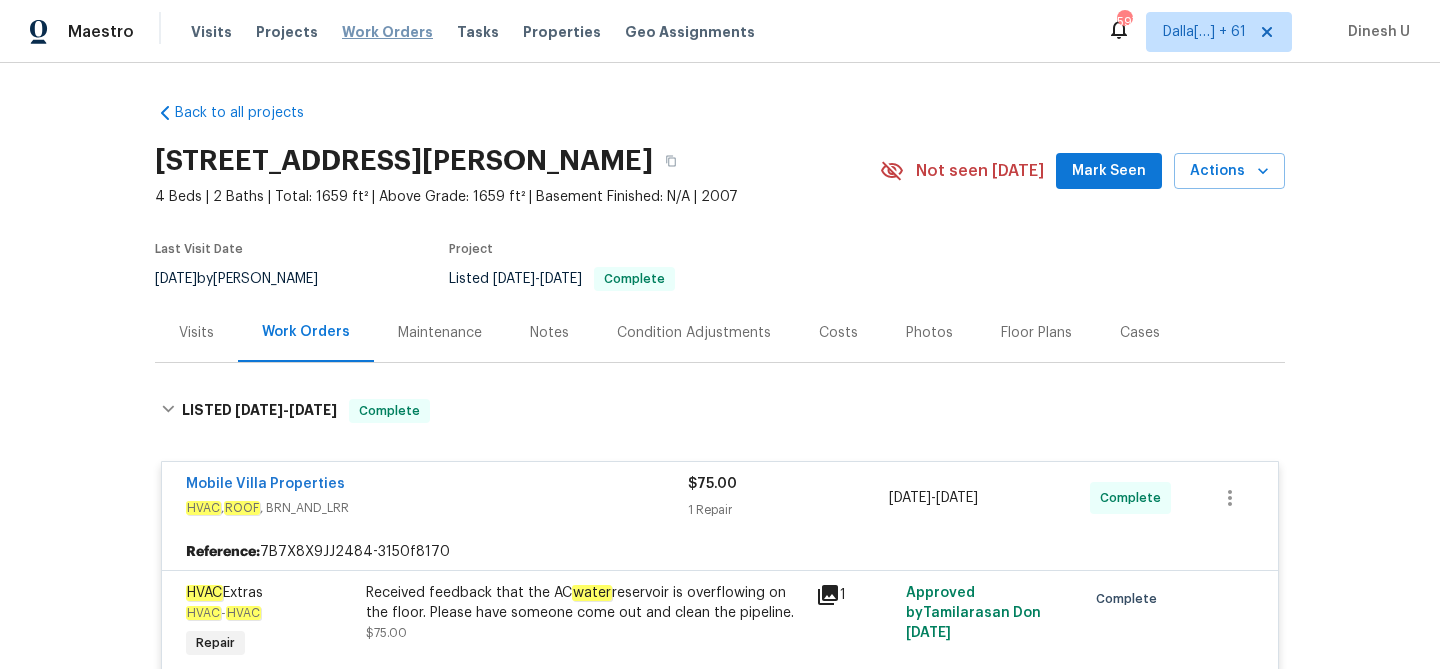 click on "Work Orders" at bounding box center [387, 32] 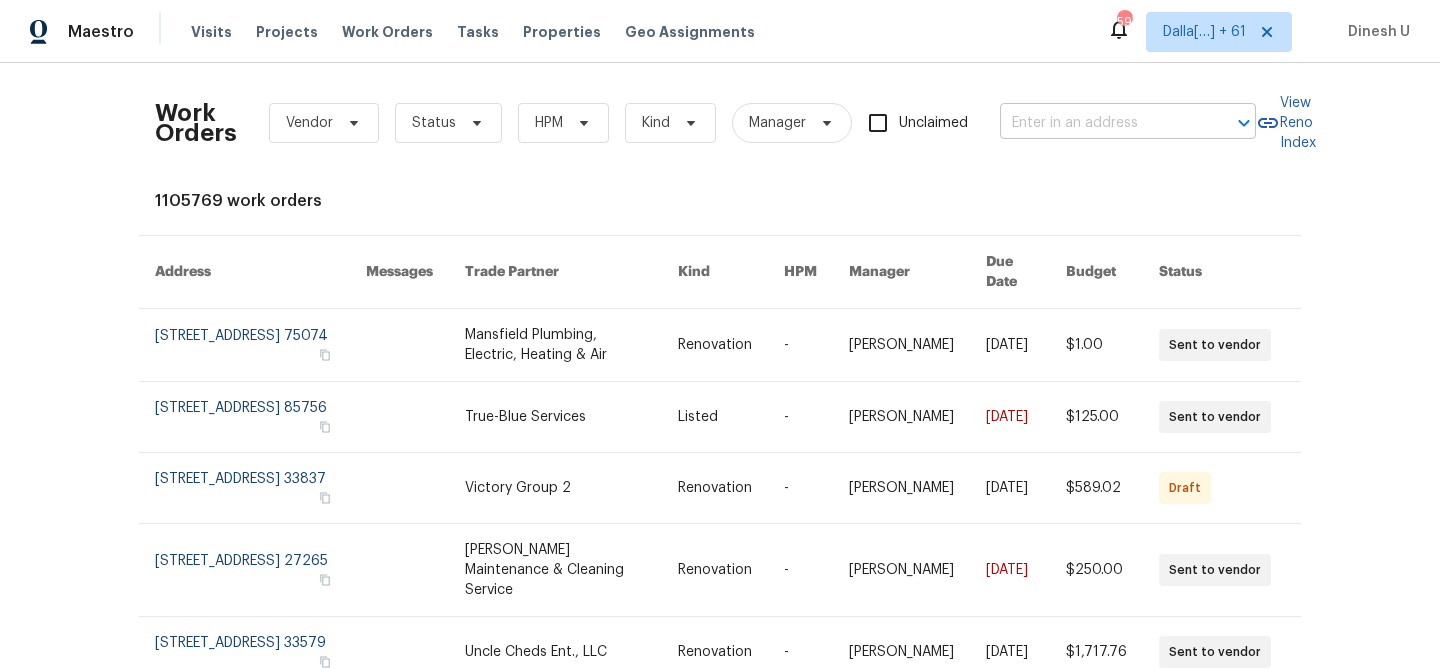 click at bounding box center (1100, 123) 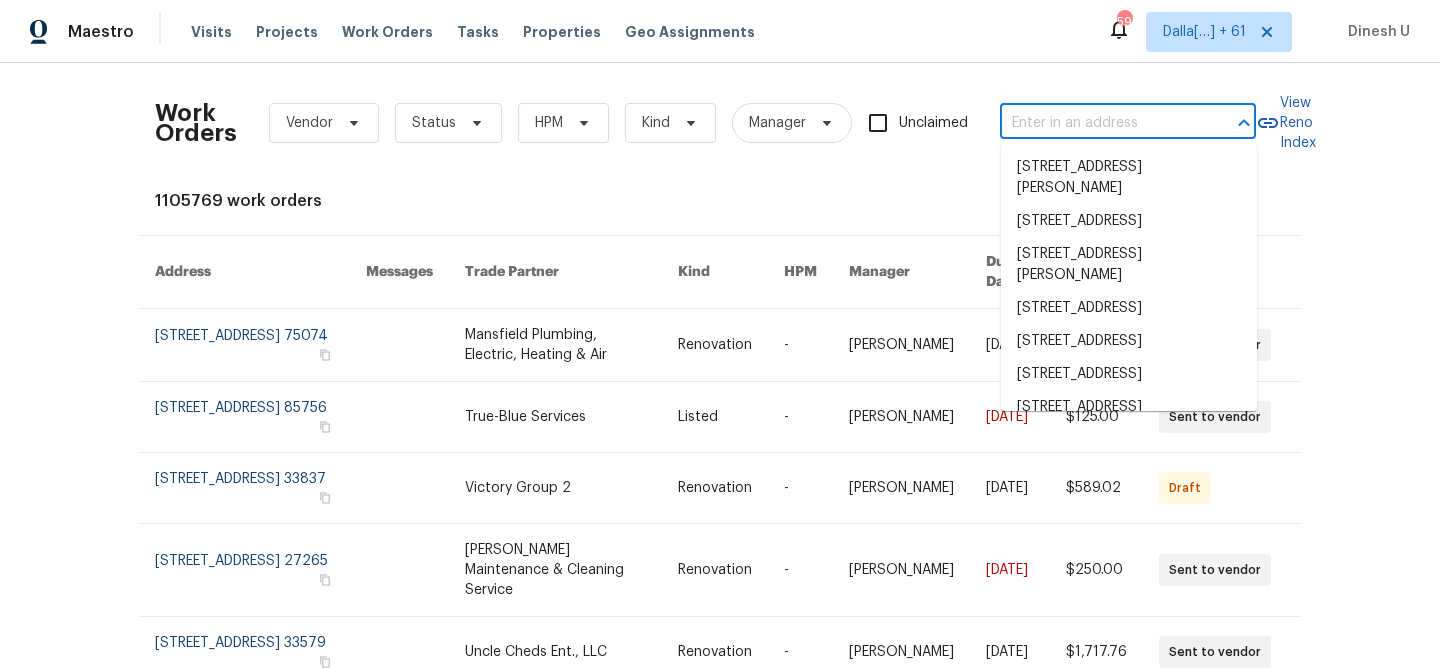 paste on "[STREET_ADDRESS]" 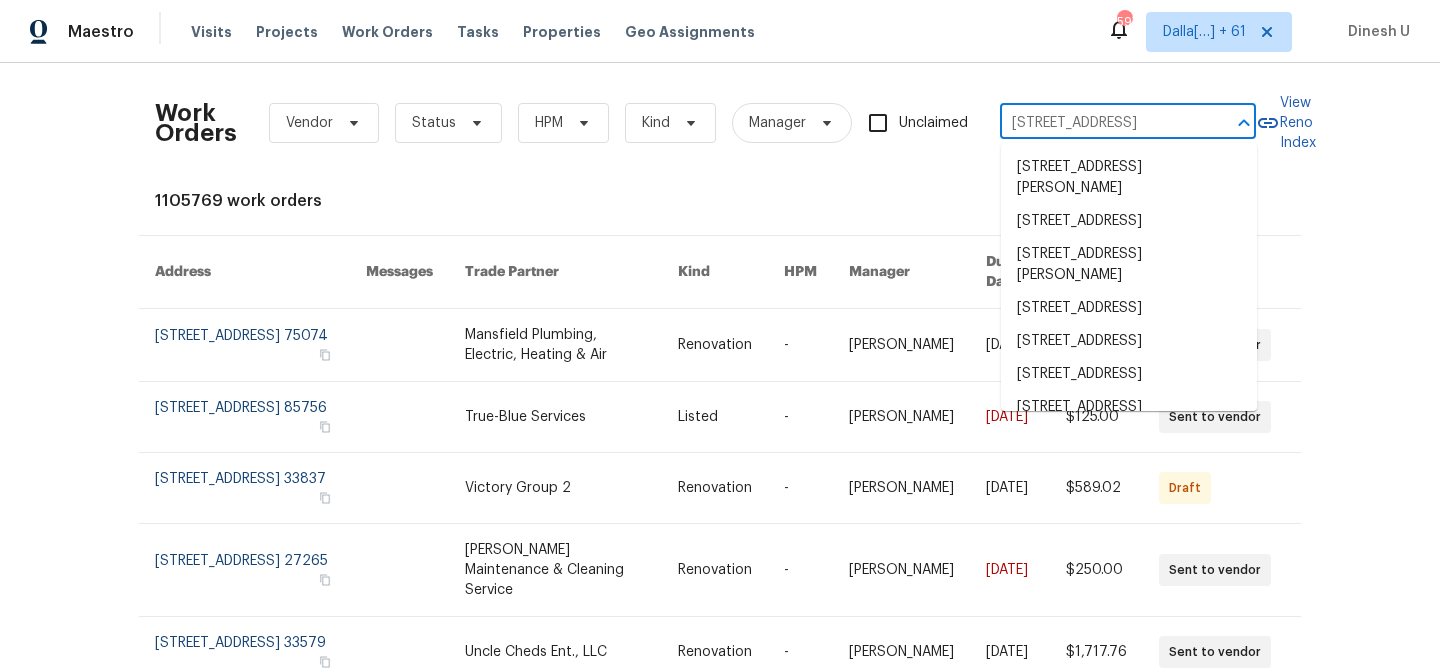 scroll, scrollTop: 0, scrollLeft: 136, axis: horizontal 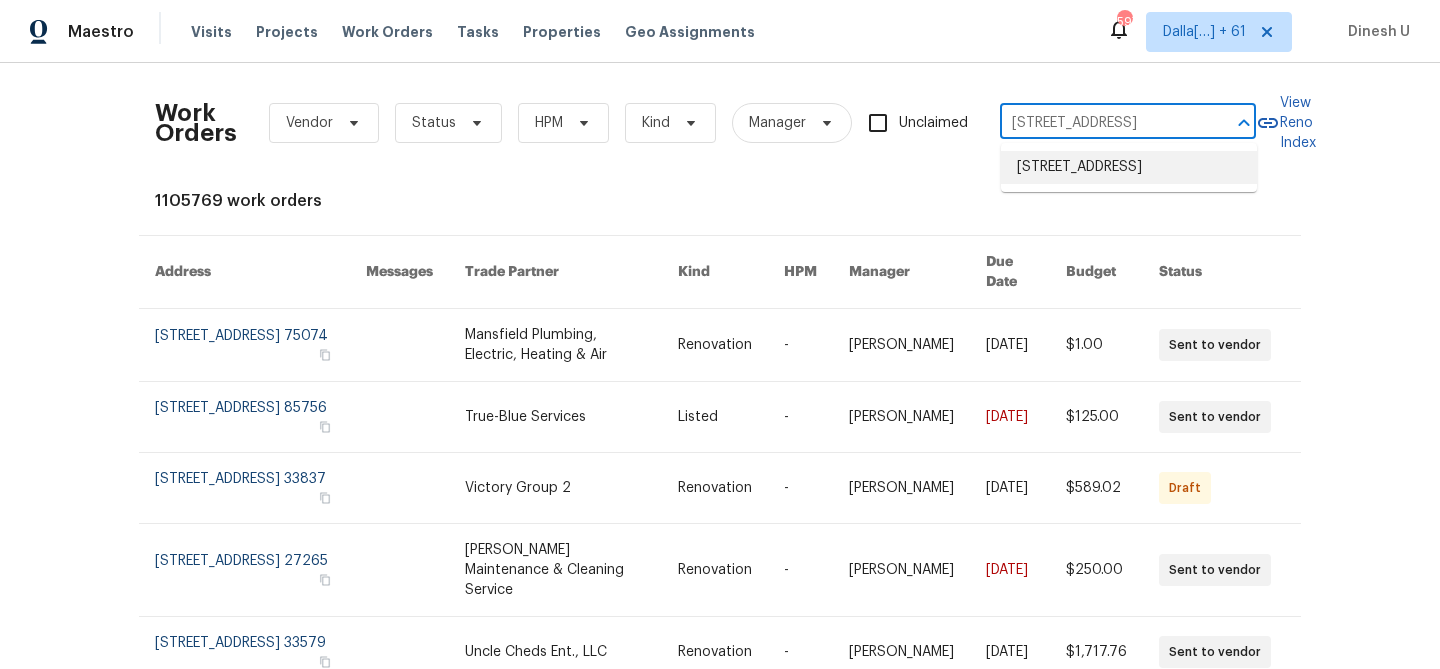 click on "[STREET_ADDRESS]" at bounding box center [1129, 167] 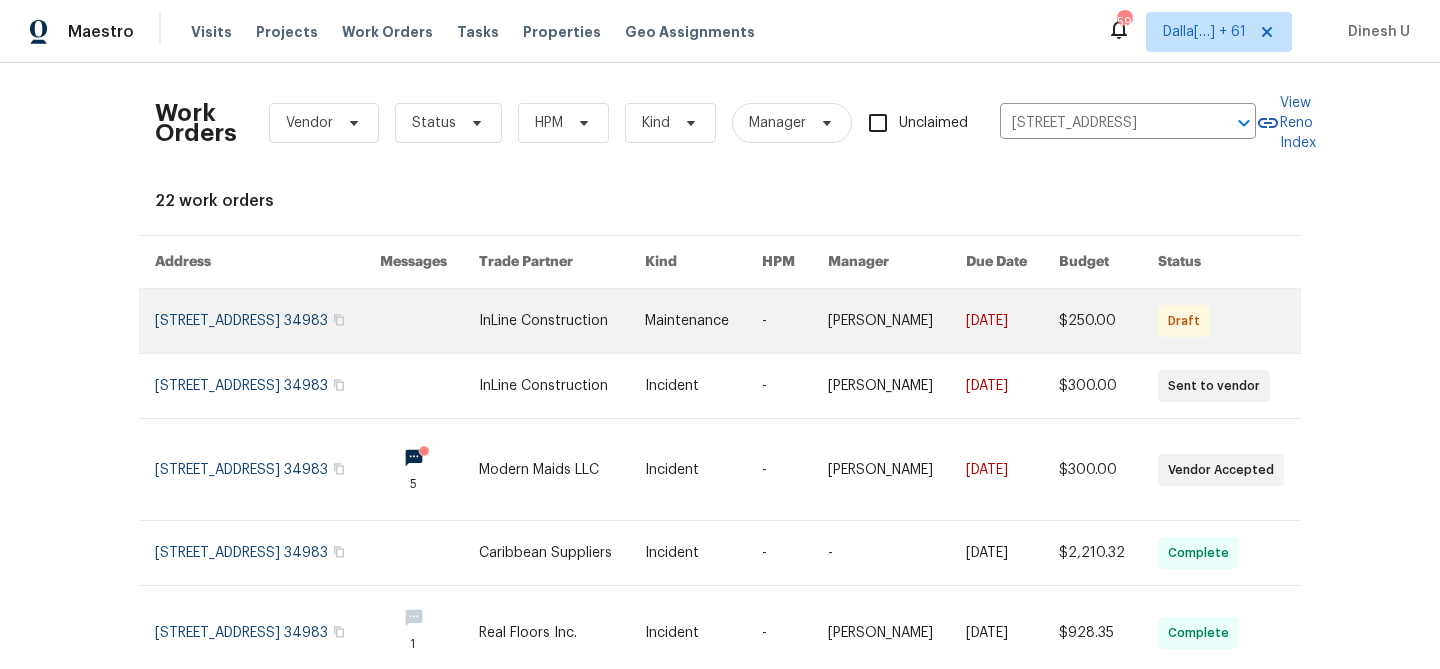 click at bounding box center [267, 321] 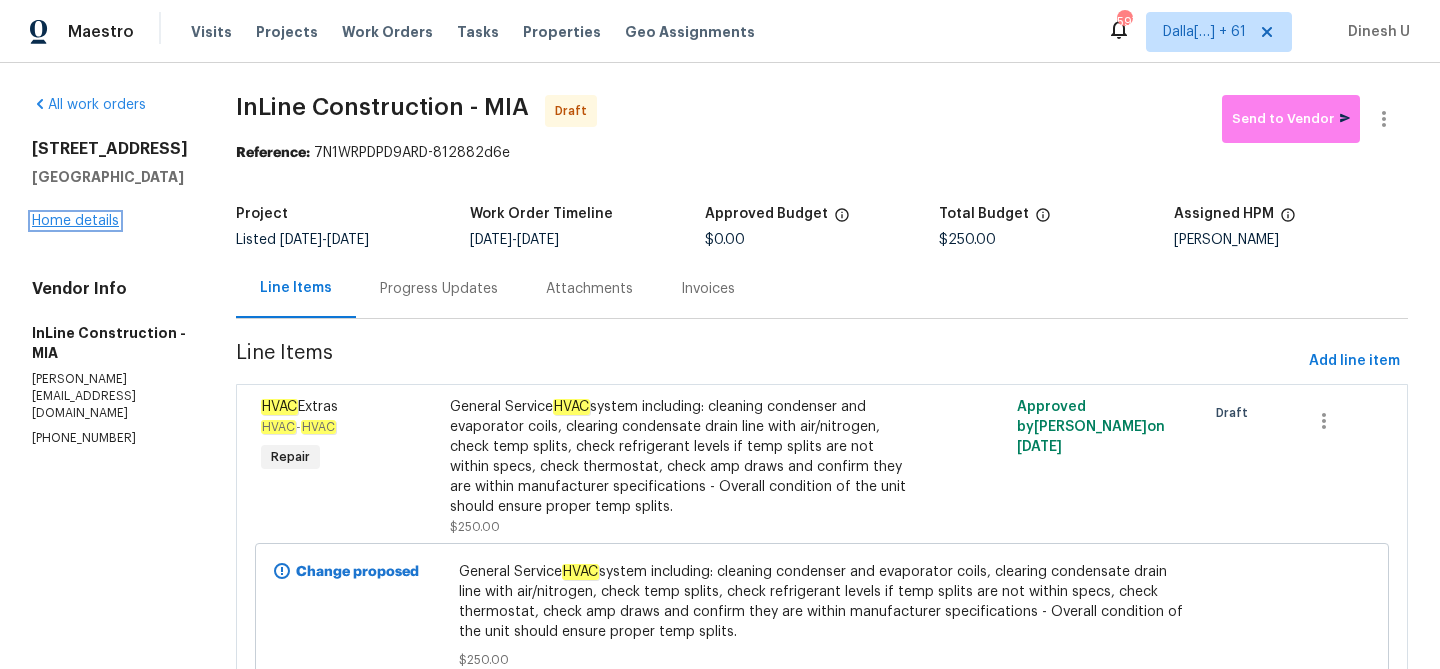 click on "Home details" at bounding box center [75, 221] 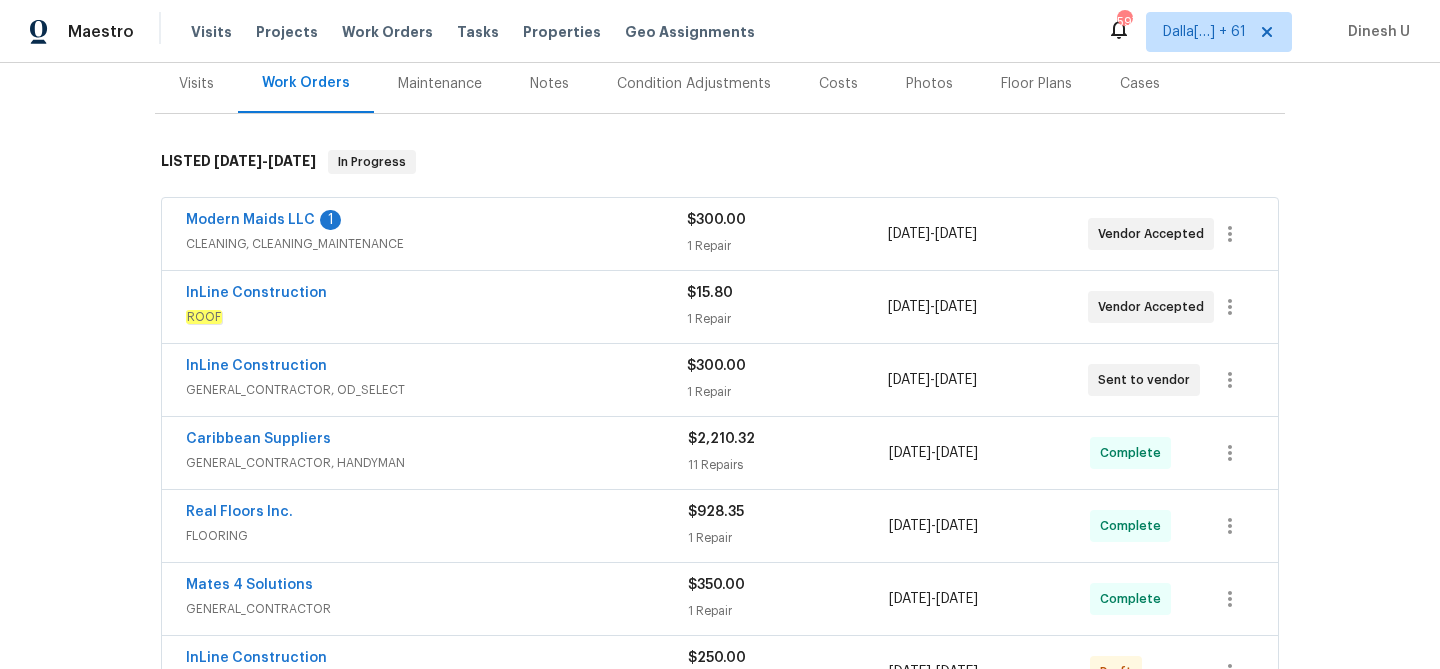 scroll, scrollTop: 261, scrollLeft: 0, axis: vertical 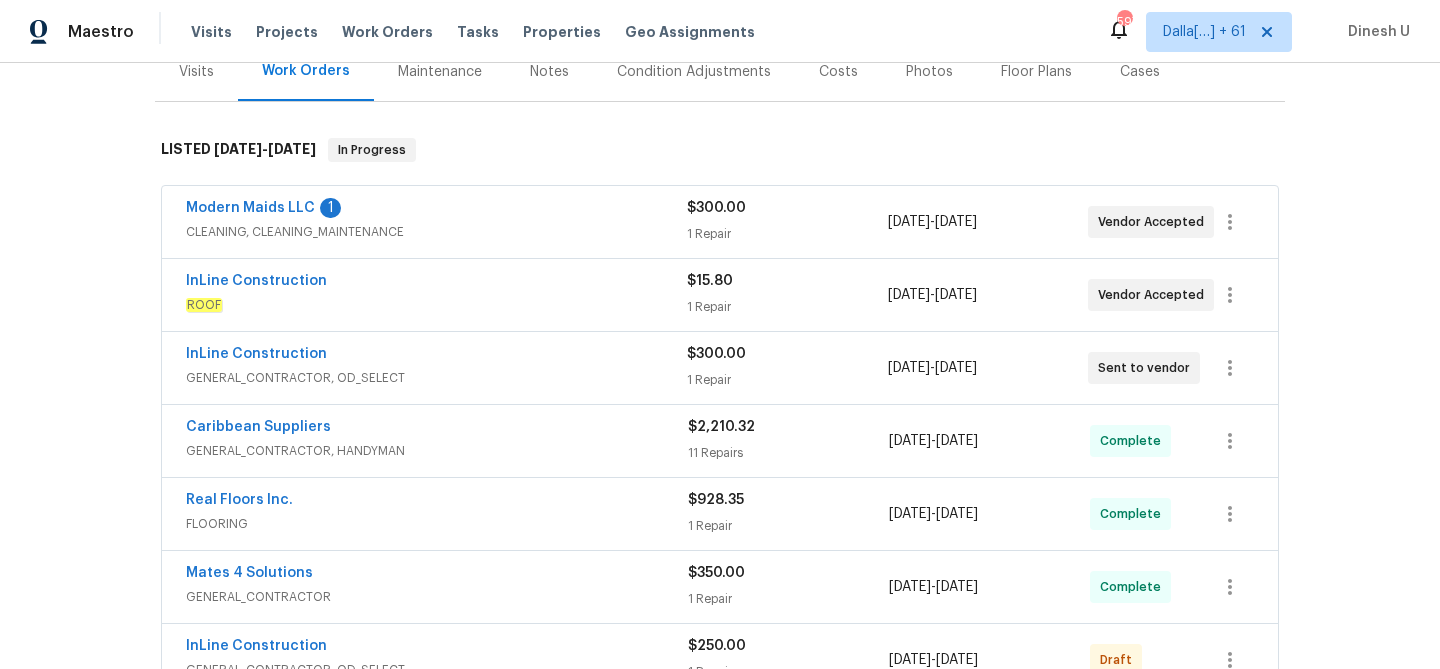 click on "1 Repair" at bounding box center (787, 234) 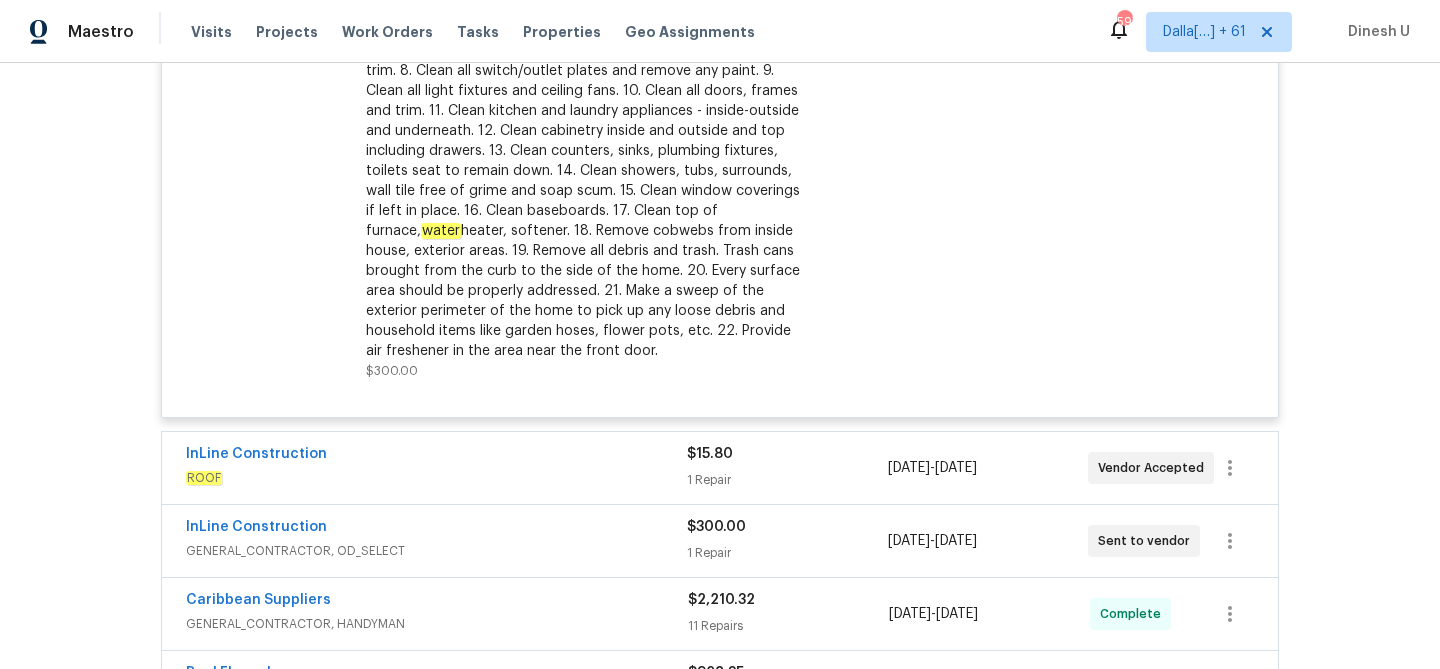 scroll, scrollTop: 710, scrollLeft: 0, axis: vertical 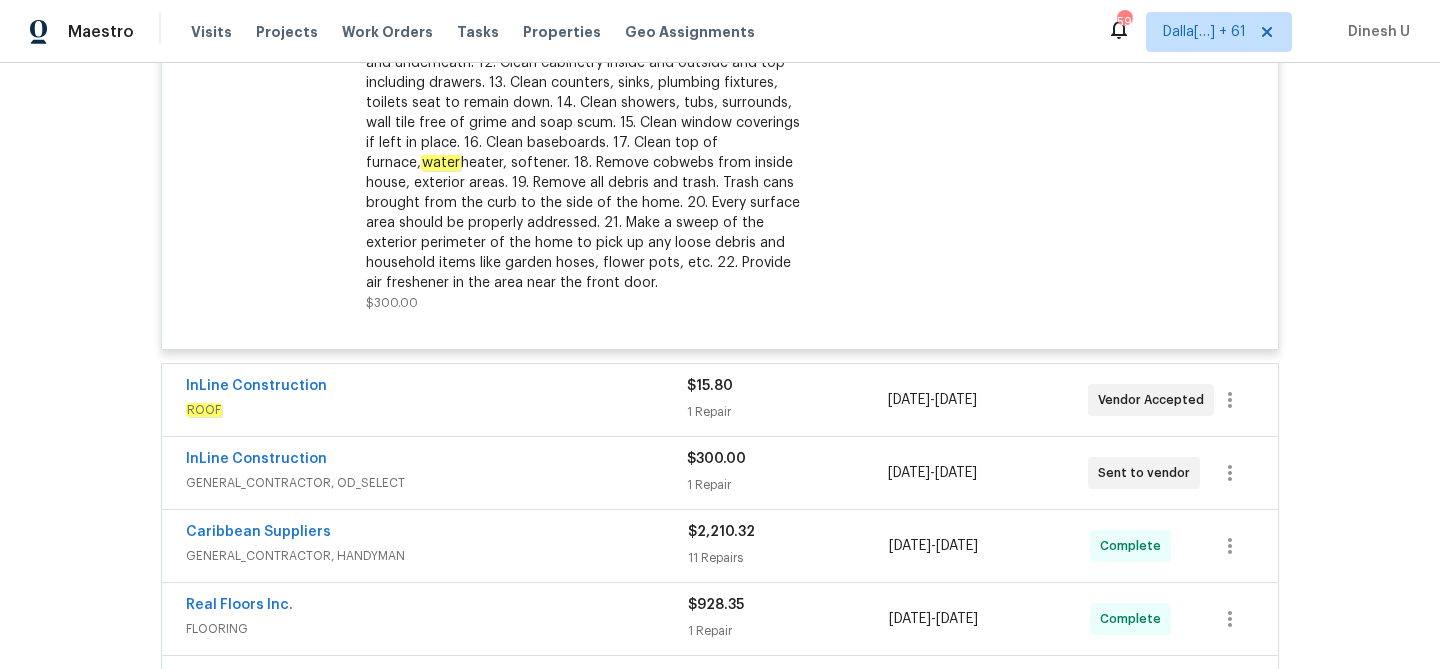 click on "1 Repair" at bounding box center (787, 412) 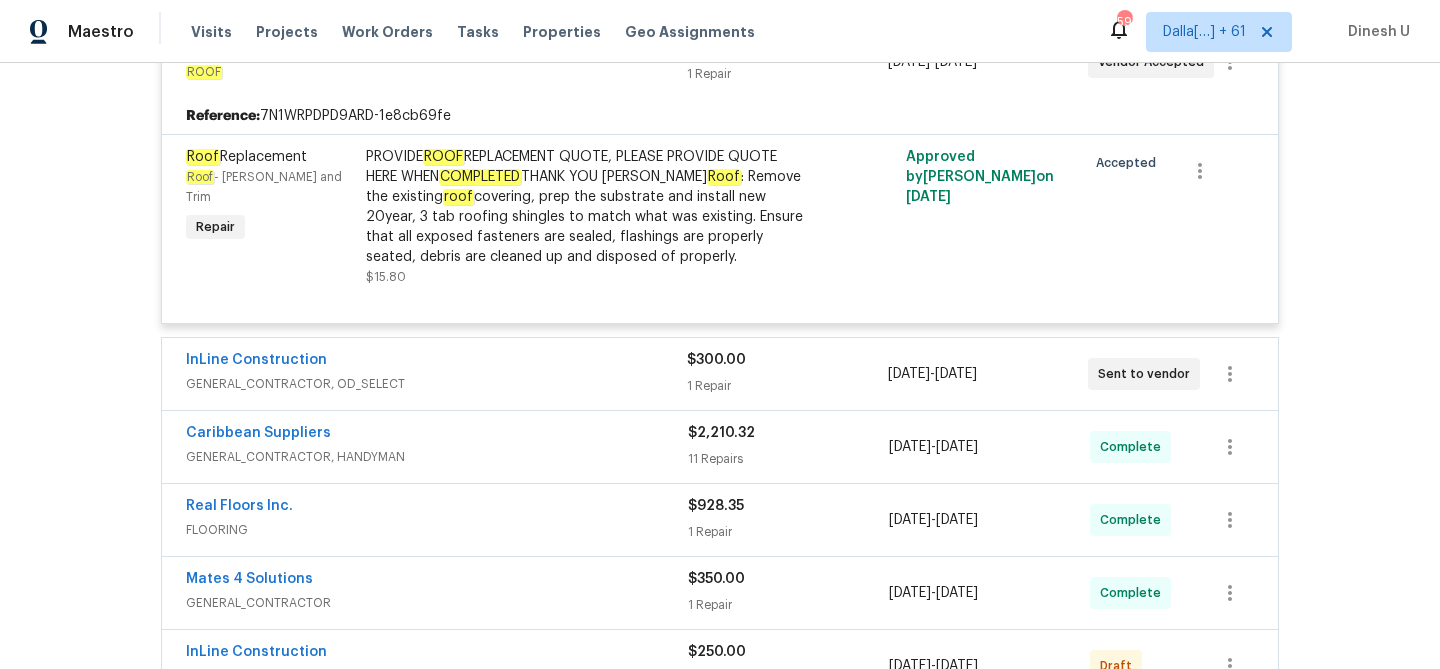 scroll, scrollTop: 1145, scrollLeft: 0, axis: vertical 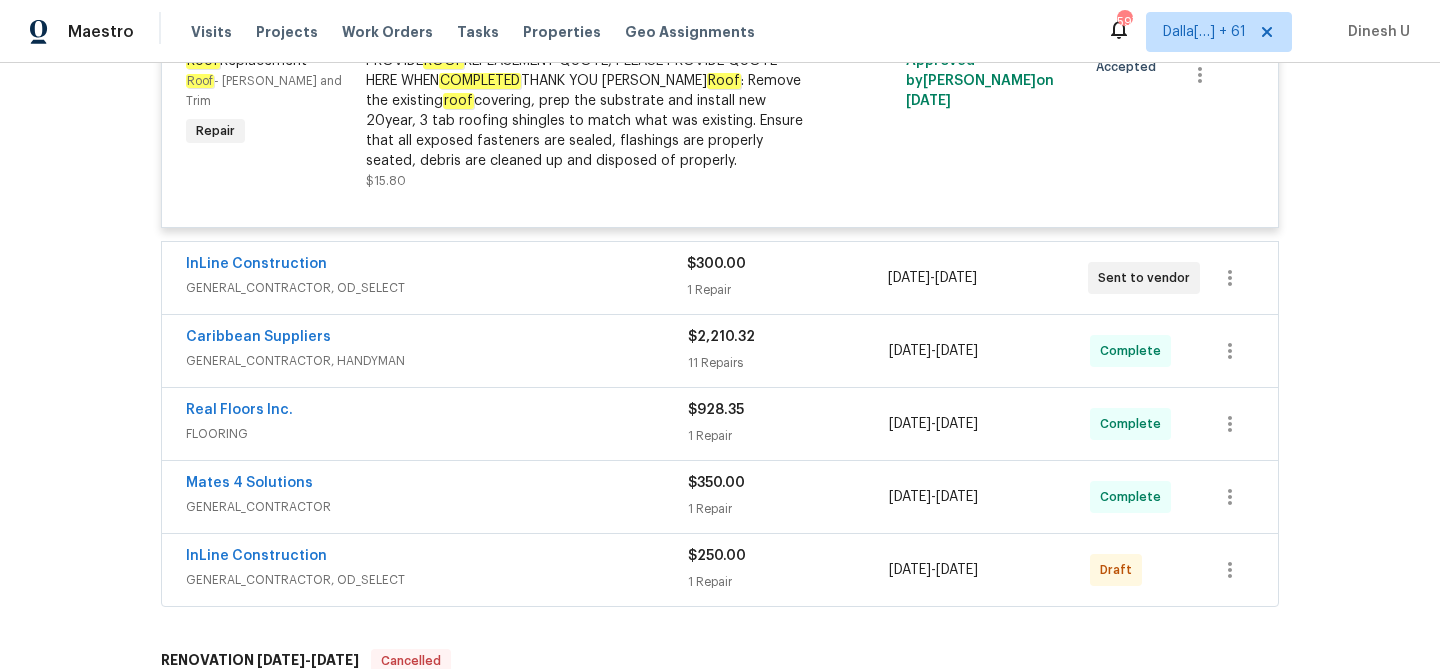 click on "$300.00" at bounding box center [787, 264] 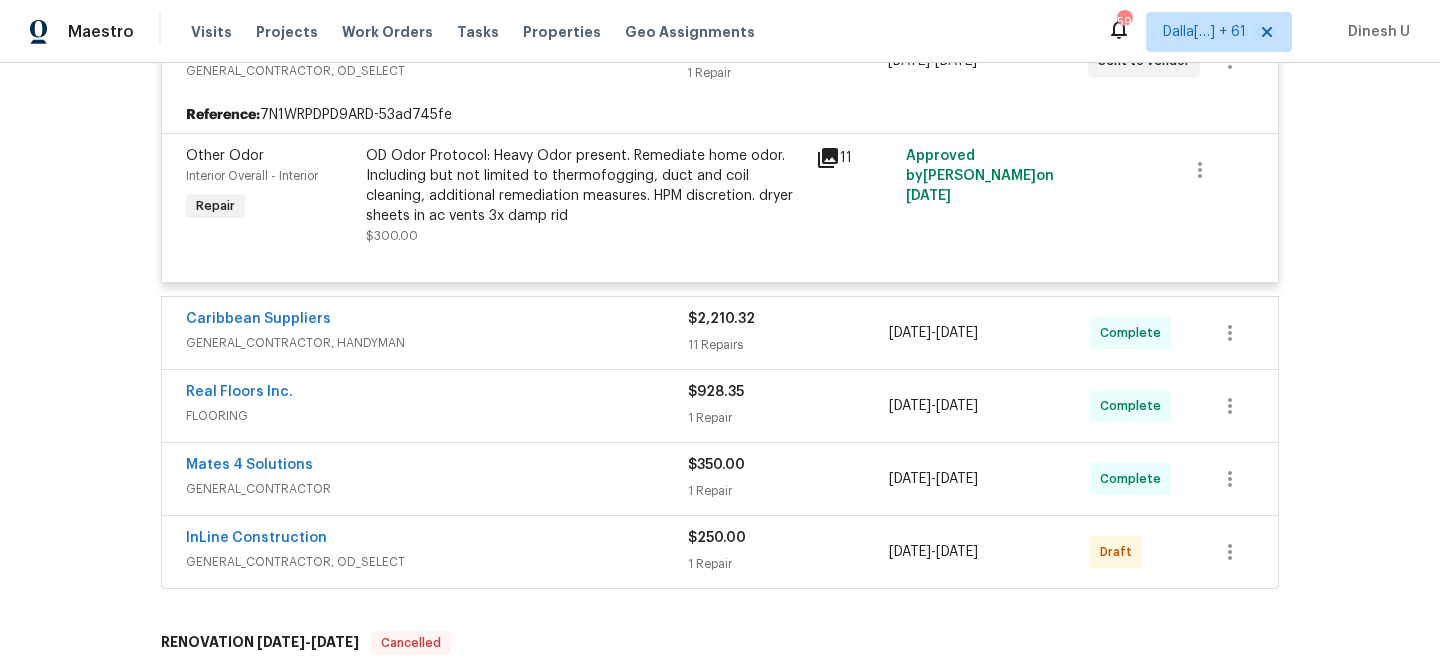 scroll, scrollTop: 1399, scrollLeft: 0, axis: vertical 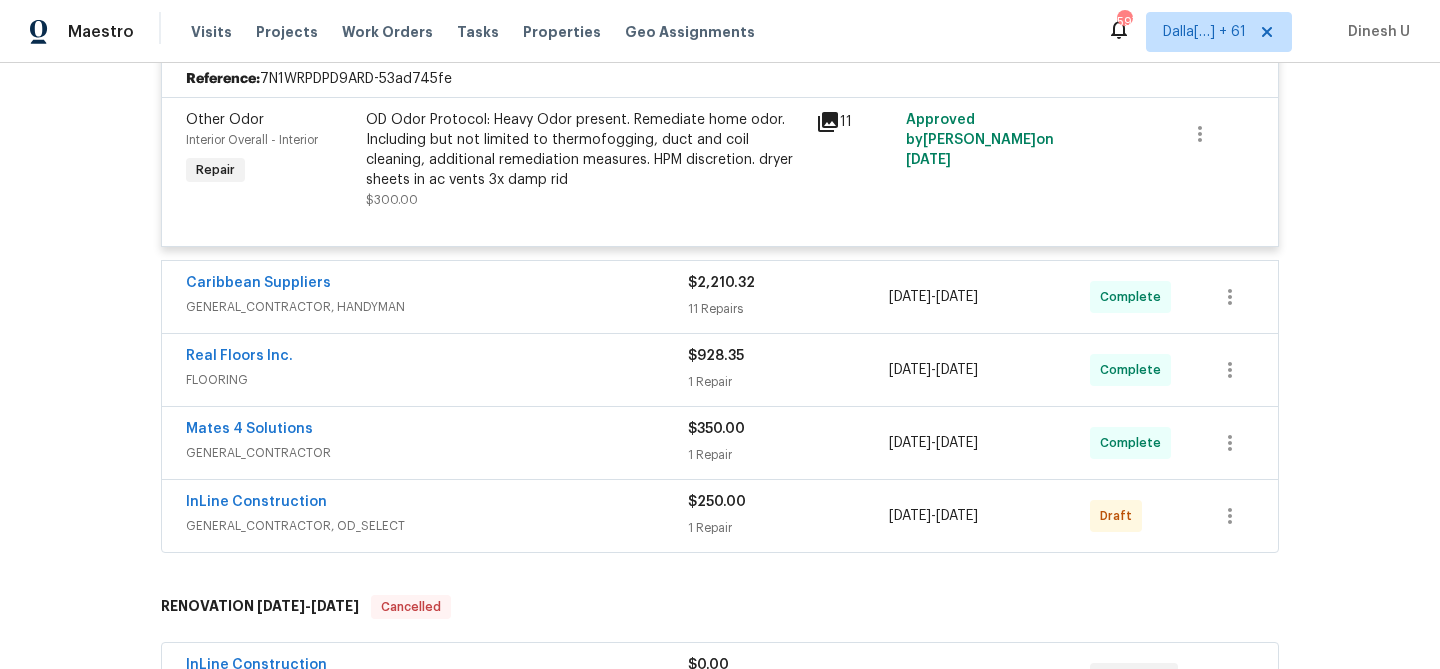 click on "11 Repairs" at bounding box center (788, 309) 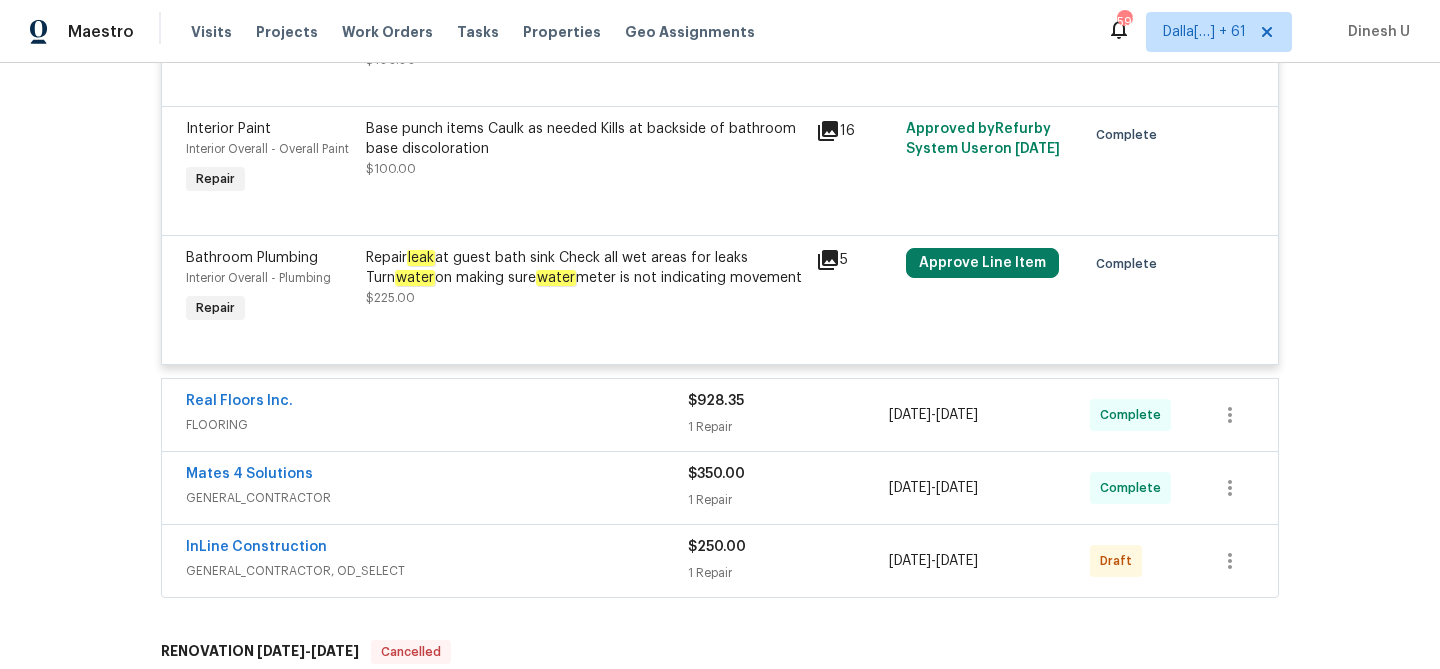 scroll, scrollTop: 3077, scrollLeft: 0, axis: vertical 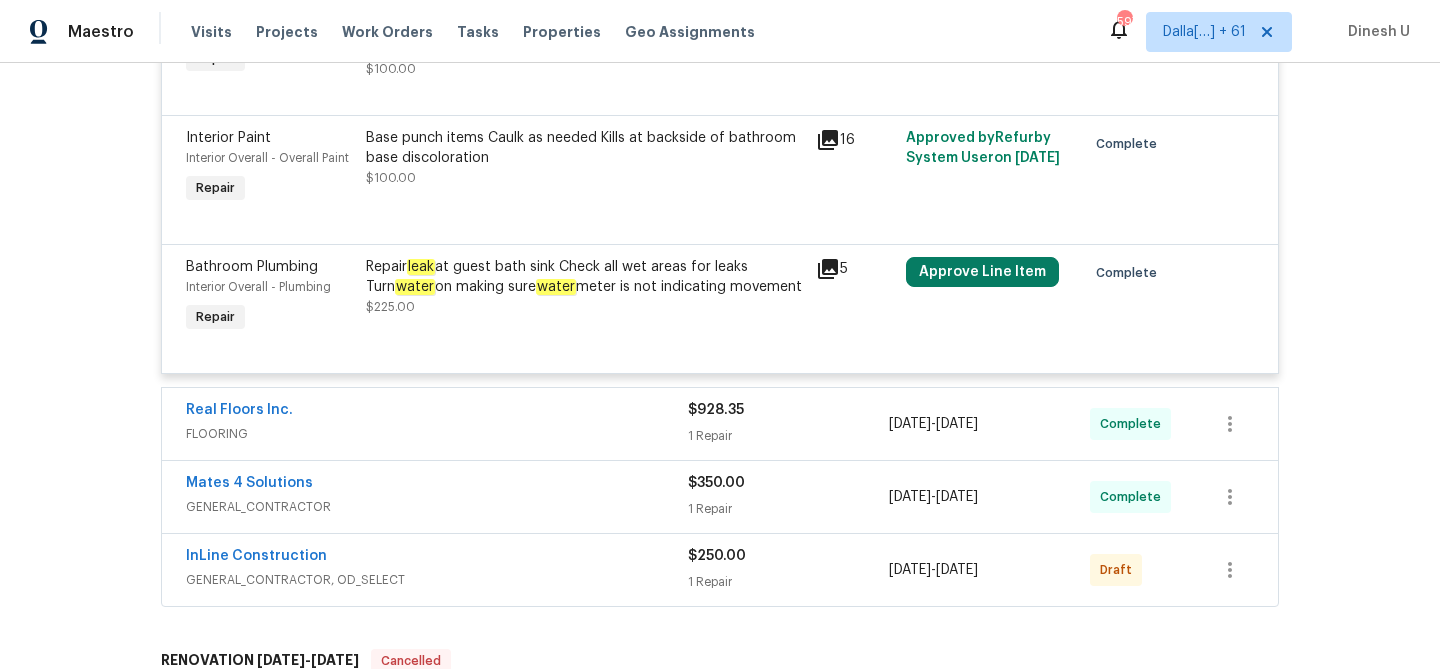 click on "Repair  leak  at guest bath sink
Check all wet areas for leaks
Turn  water  on making sure  water  meter is not indicating movement" at bounding box center (585, 277) 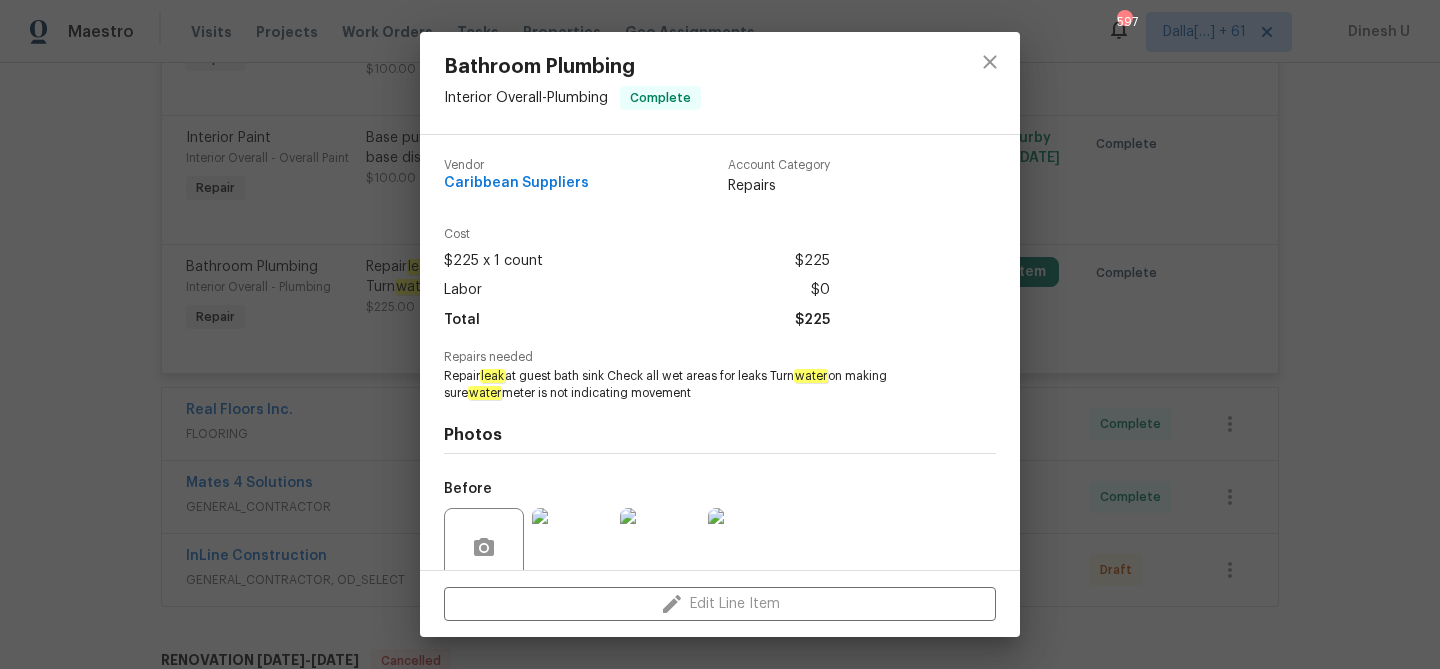 click on "Bathroom Plumbing Interior Overall  -  Plumbing Complete Vendor Caribbean Suppliers Account Category Repairs Cost $225 x 1 count $225 Labor $0 Total $225 Repairs needed Repair  leak  at guest bath sink
Check all wet areas for leaks
Turn  water  on making sure  water  meter is not indicating movement Photos Before After  Edit Line Item" at bounding box center [720, 334] 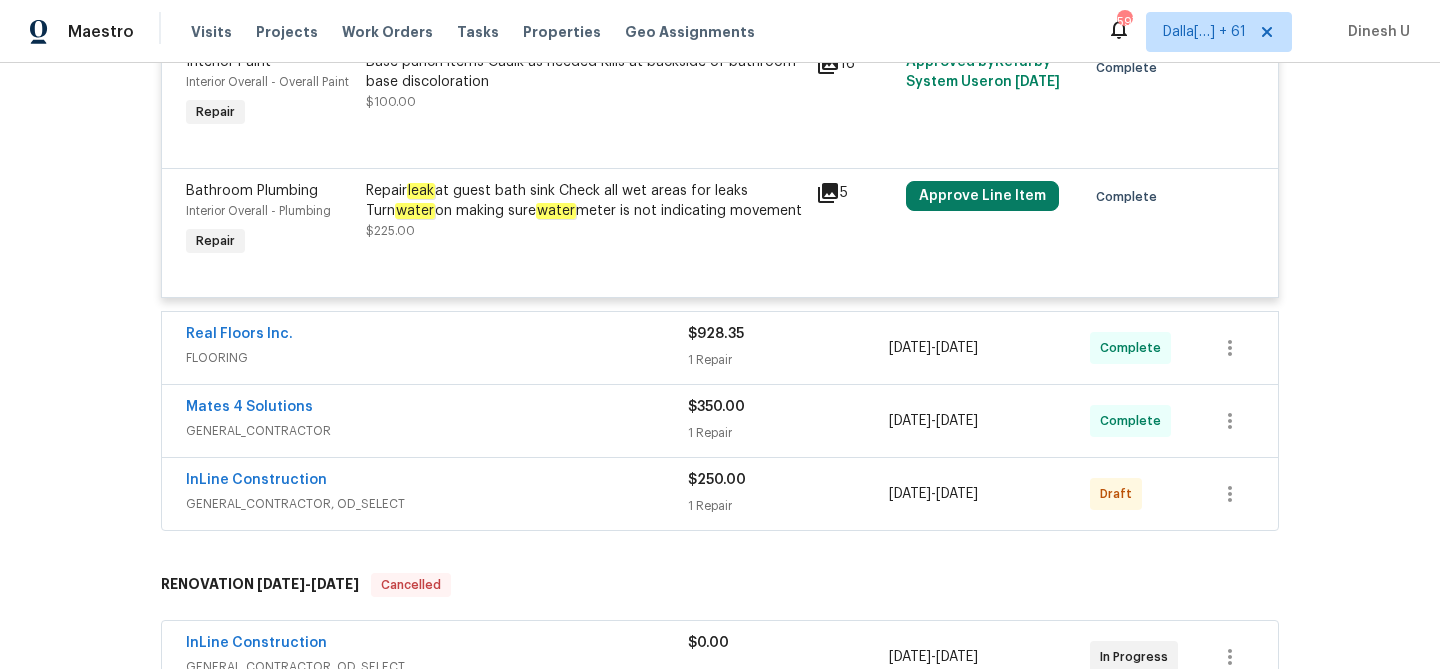 scroll, scrollTop: 3158, scrollLeft: 0, axis: vertical 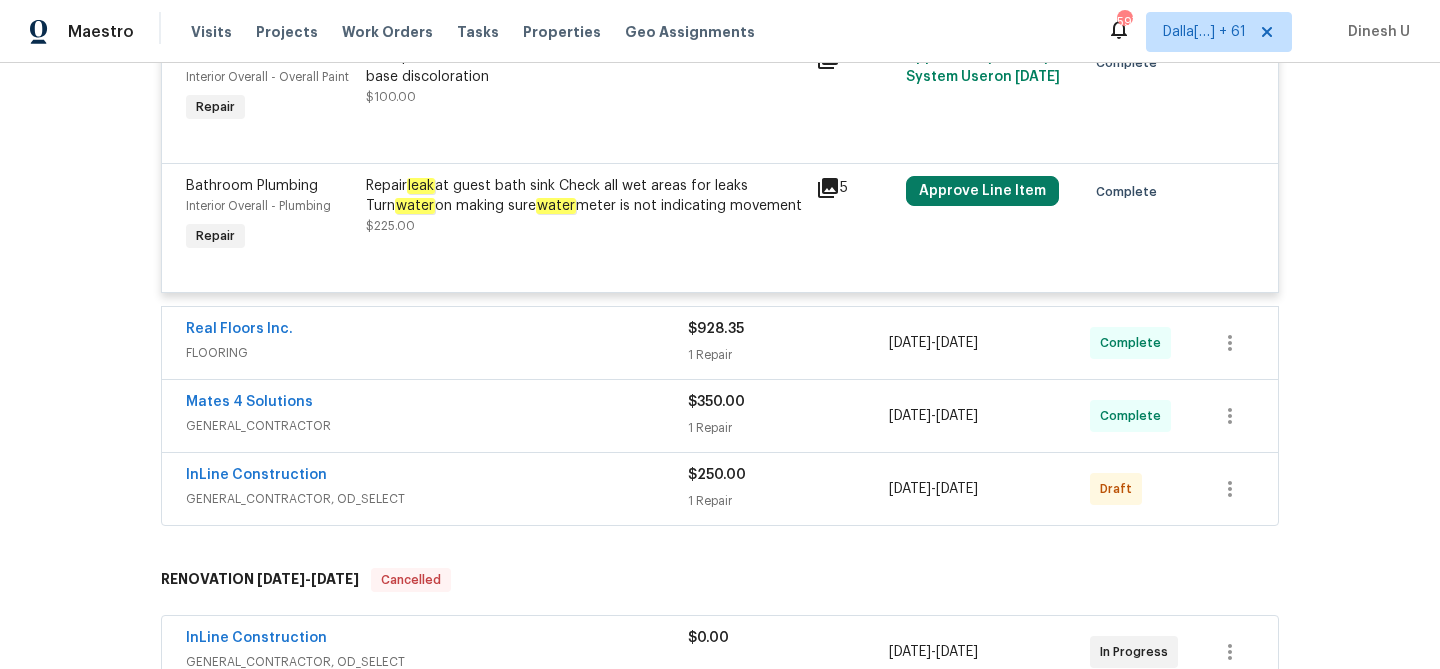 click on "1 Repair" at bounding box center (788, 355) 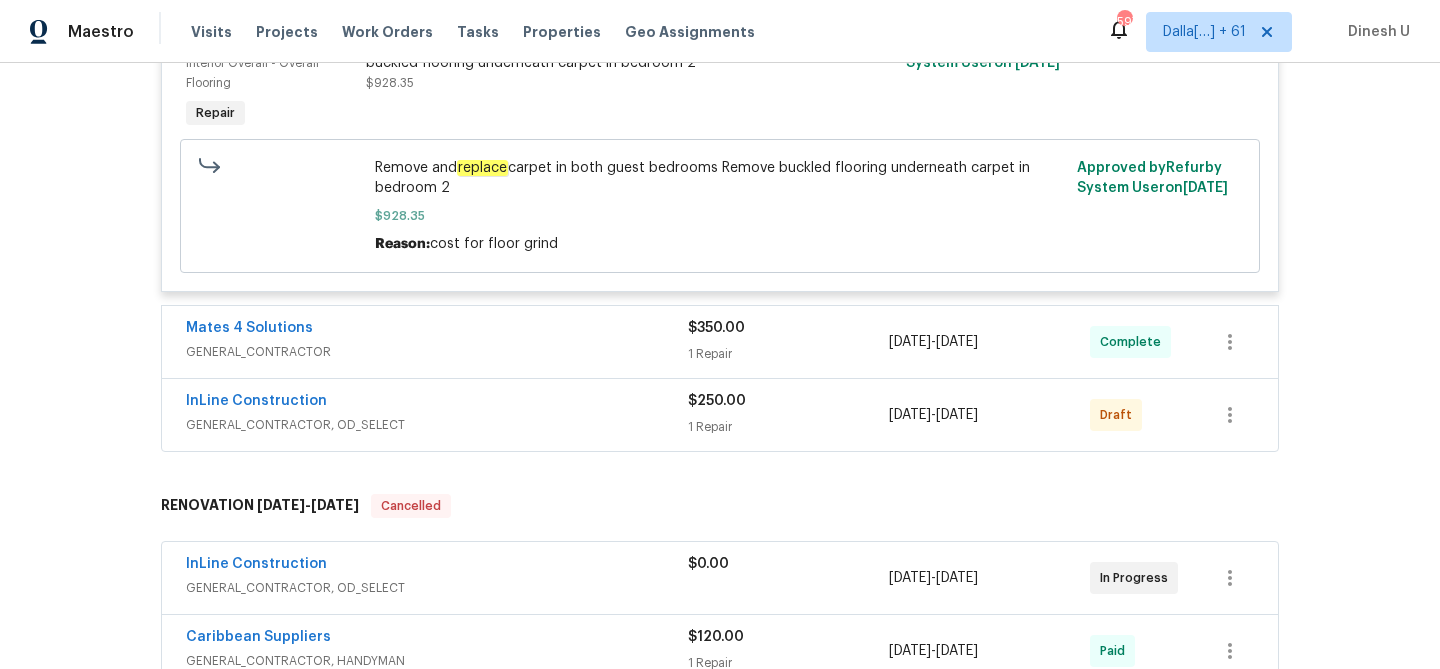 scroll, scrollTop: 3604, scrollLeft: 0, axis: vertical 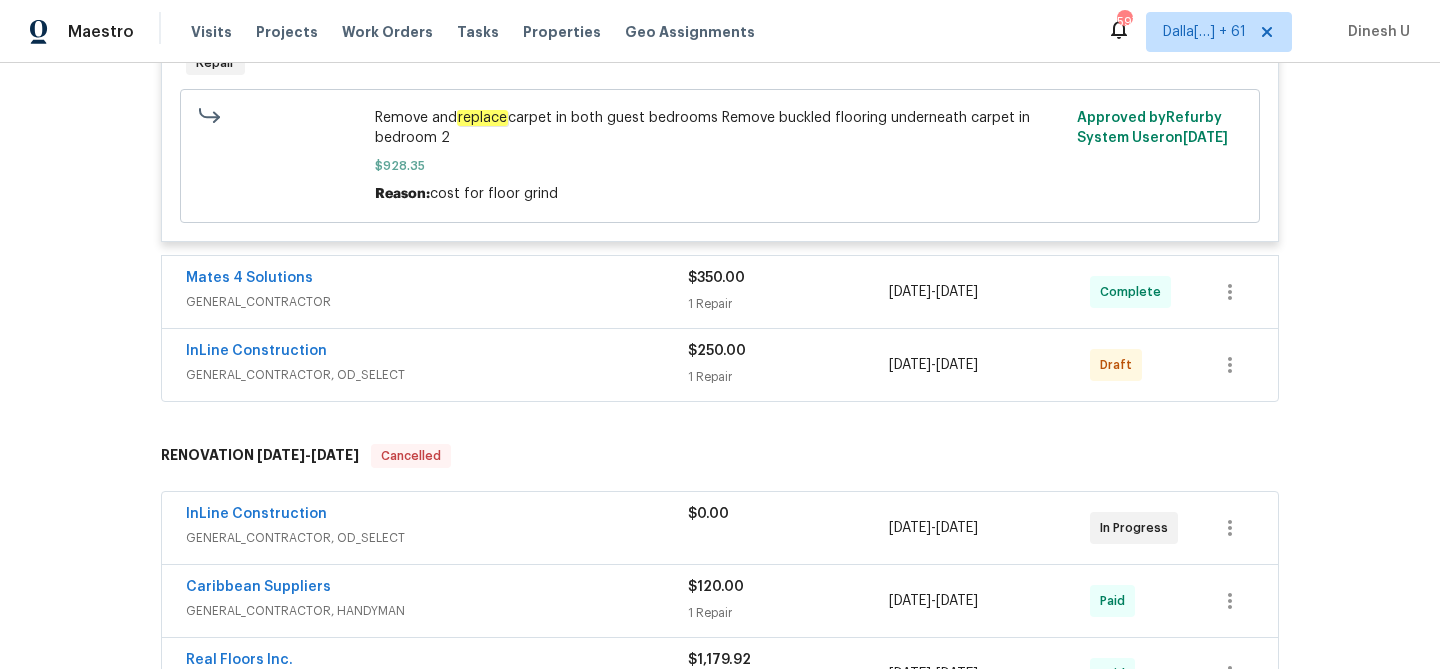 click on "1 Repair" at bounding box center [788, 304] 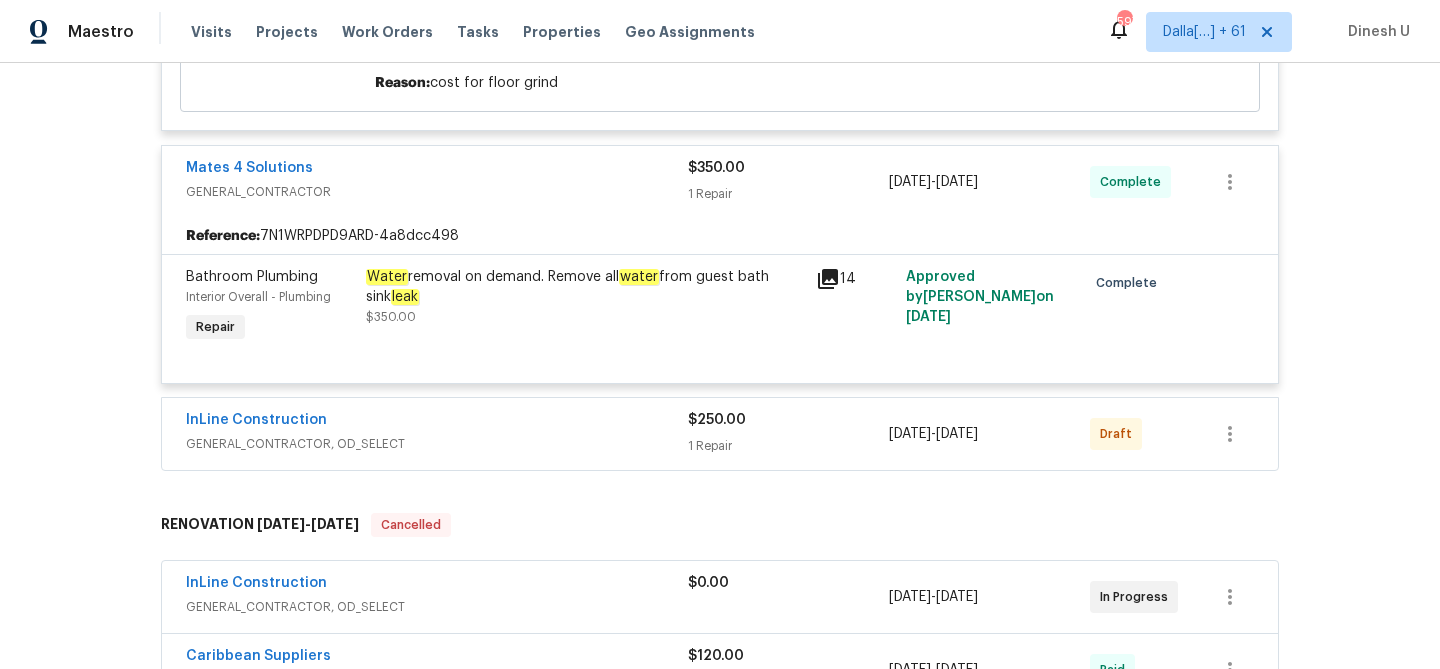 scroll, scrollTop: 3716, scrollLeft: 0, axis: vertical 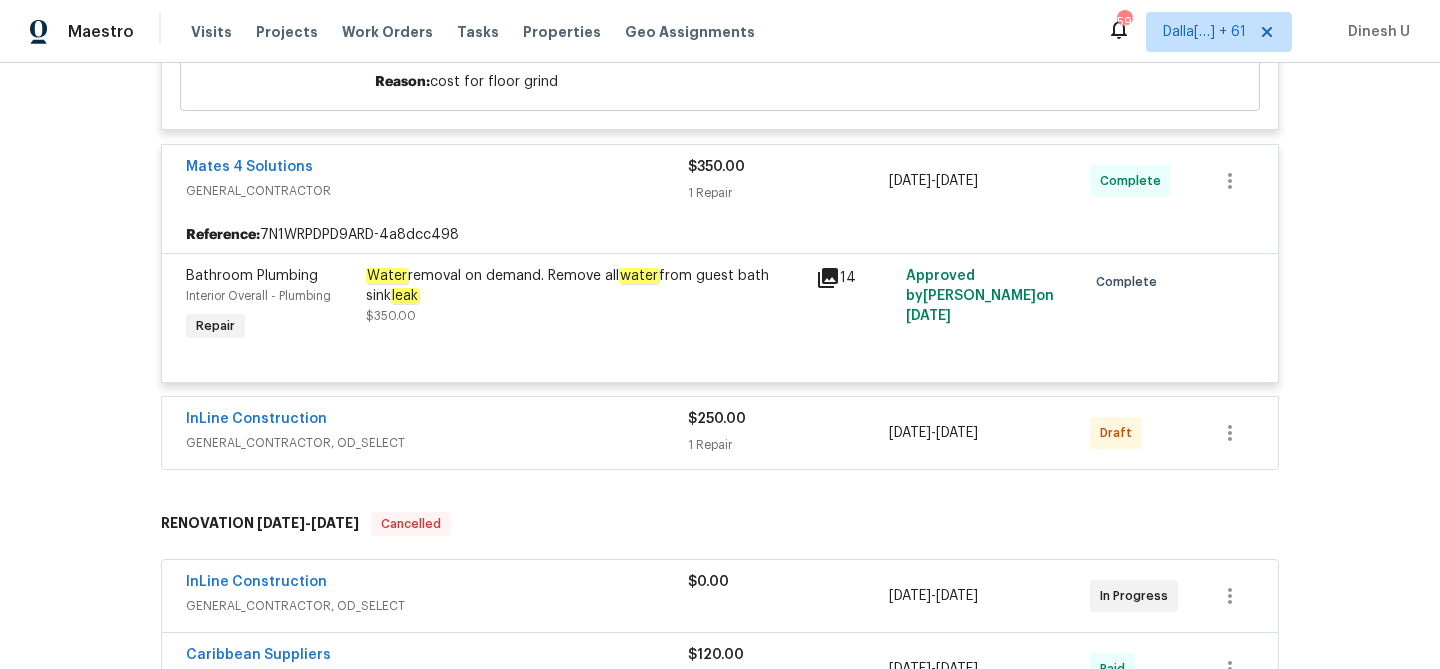 click 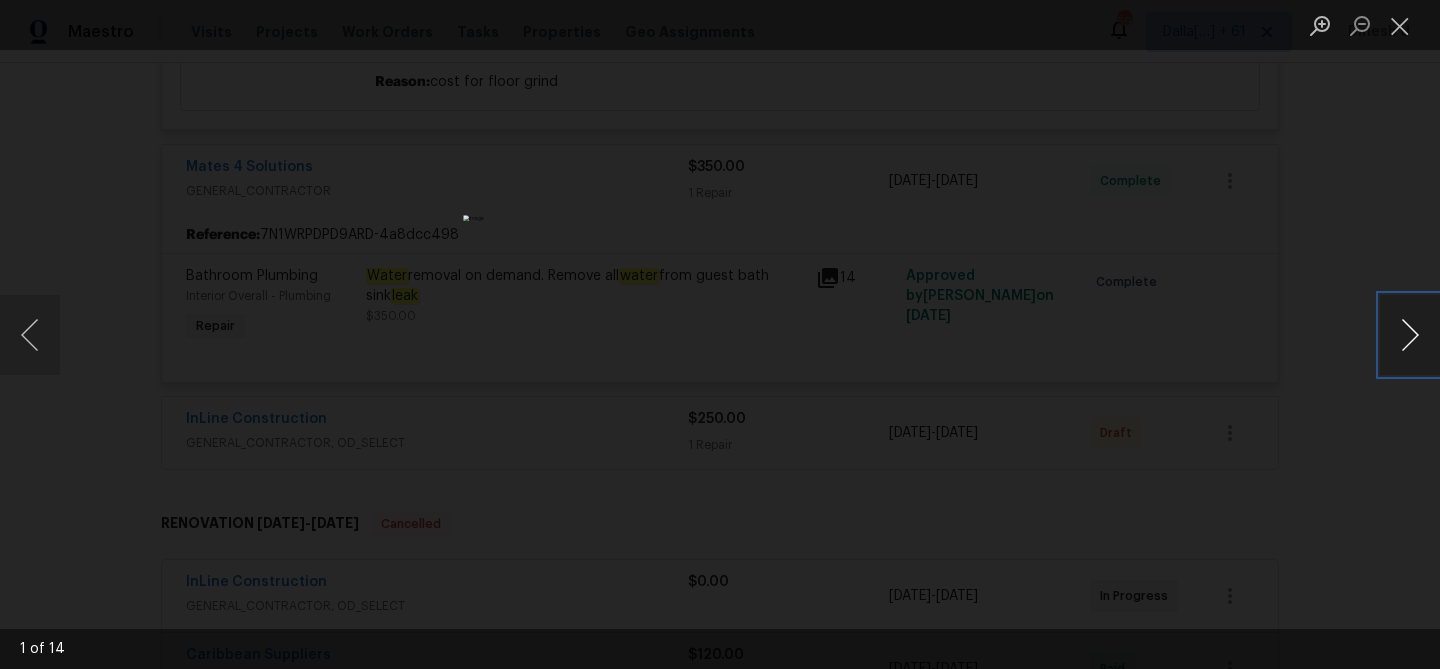 click at bounding box center (1410, 335) 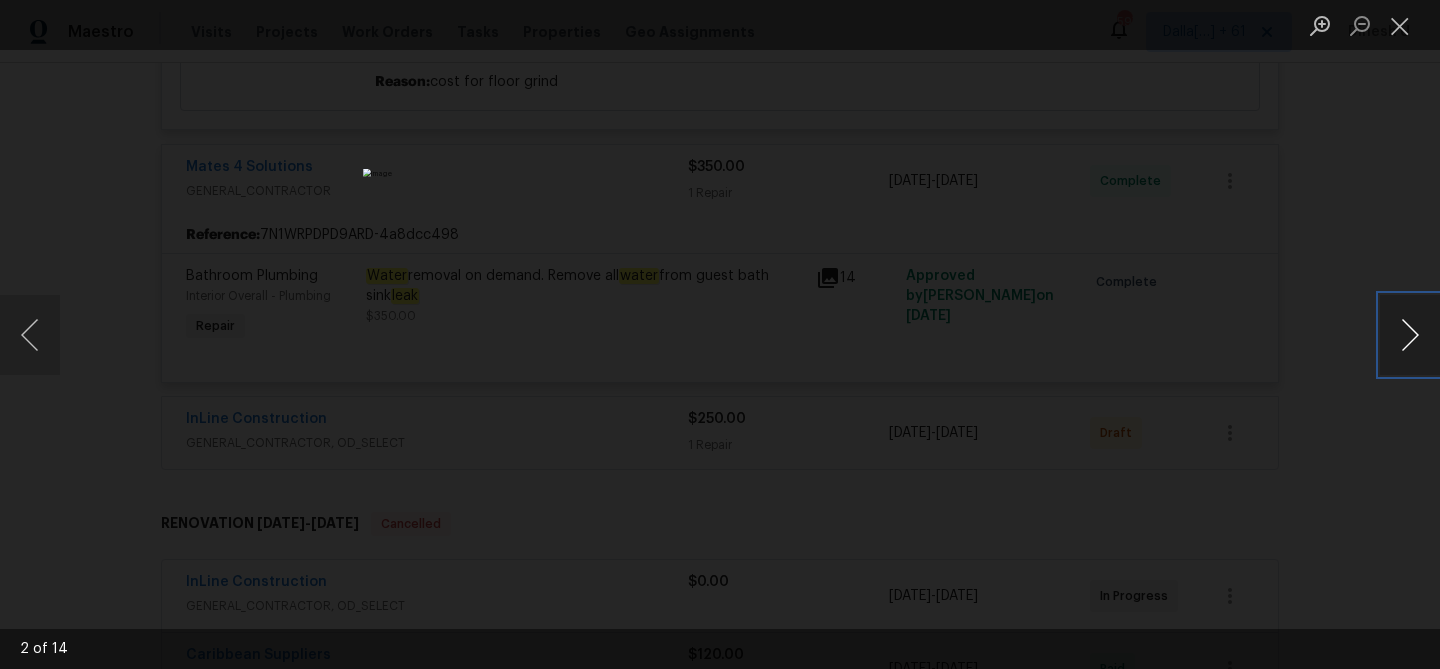click at bounding box center [1410, 335] 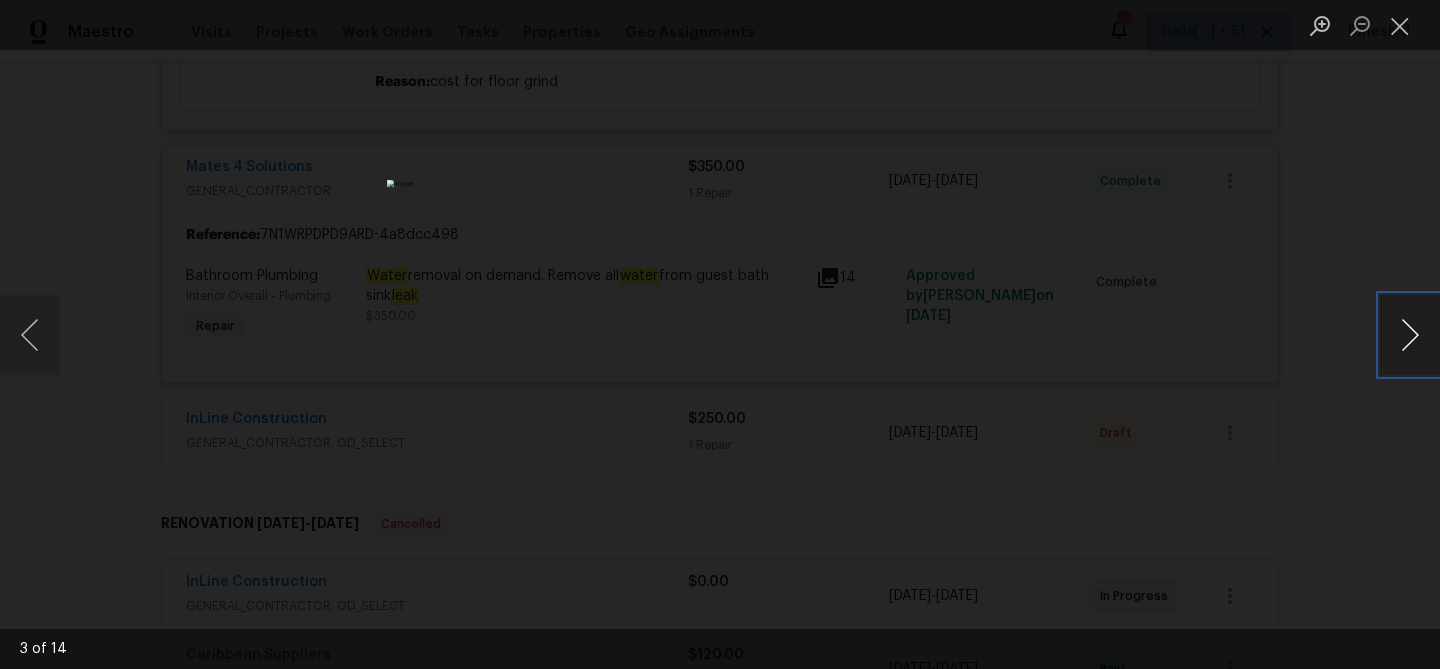 click at bounding box center (1410, 335) 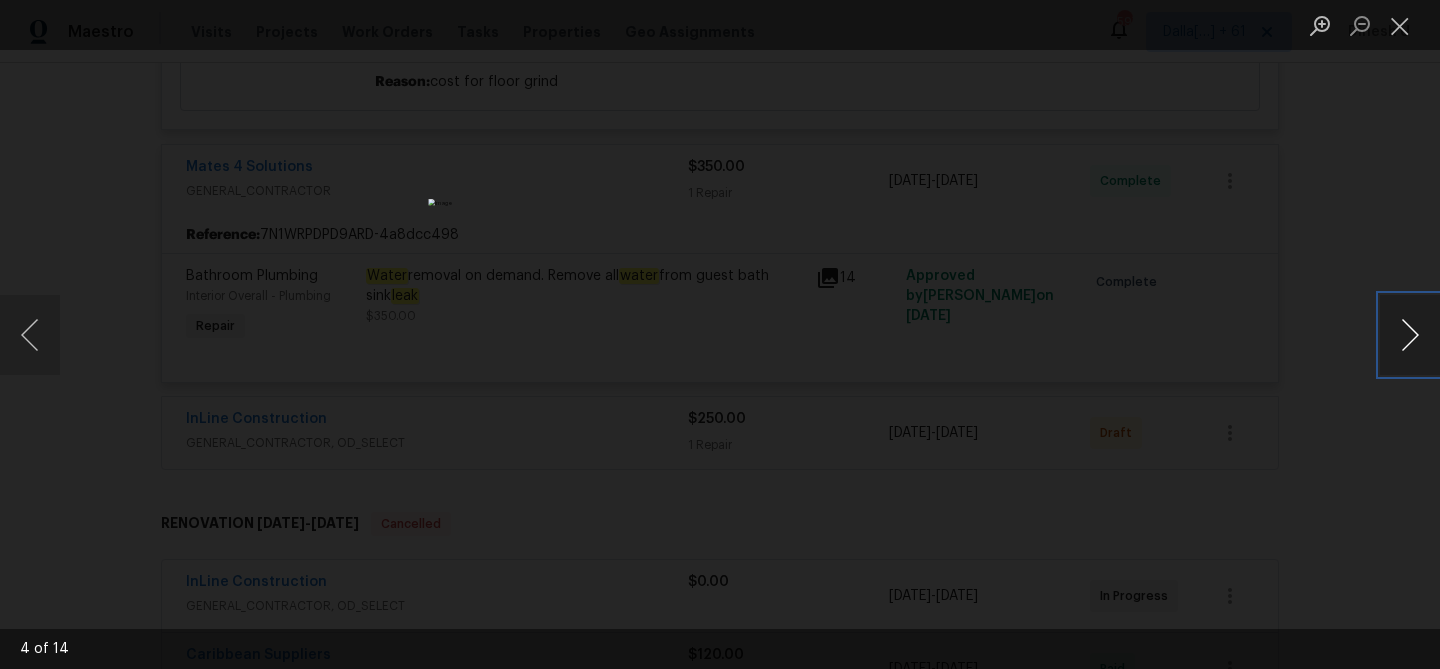 click at bounding box center (1410, 335) 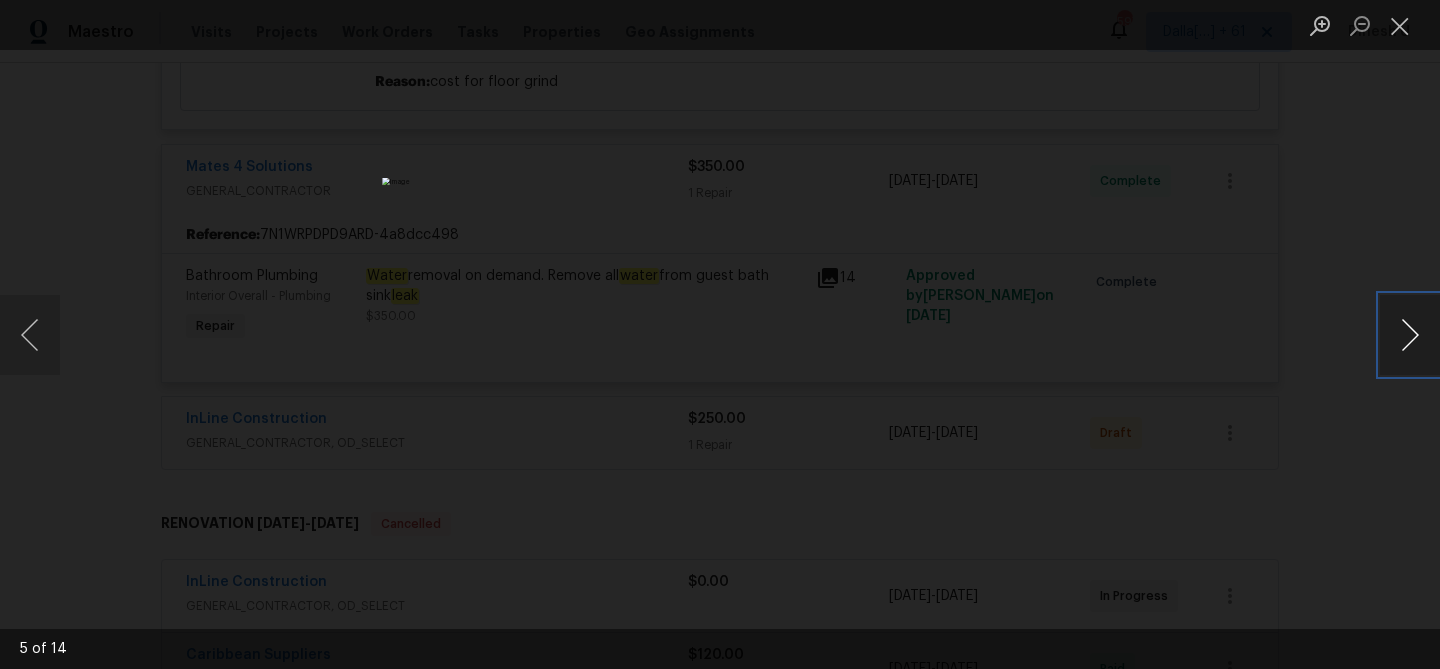 click at bounding box center (1410, 335) 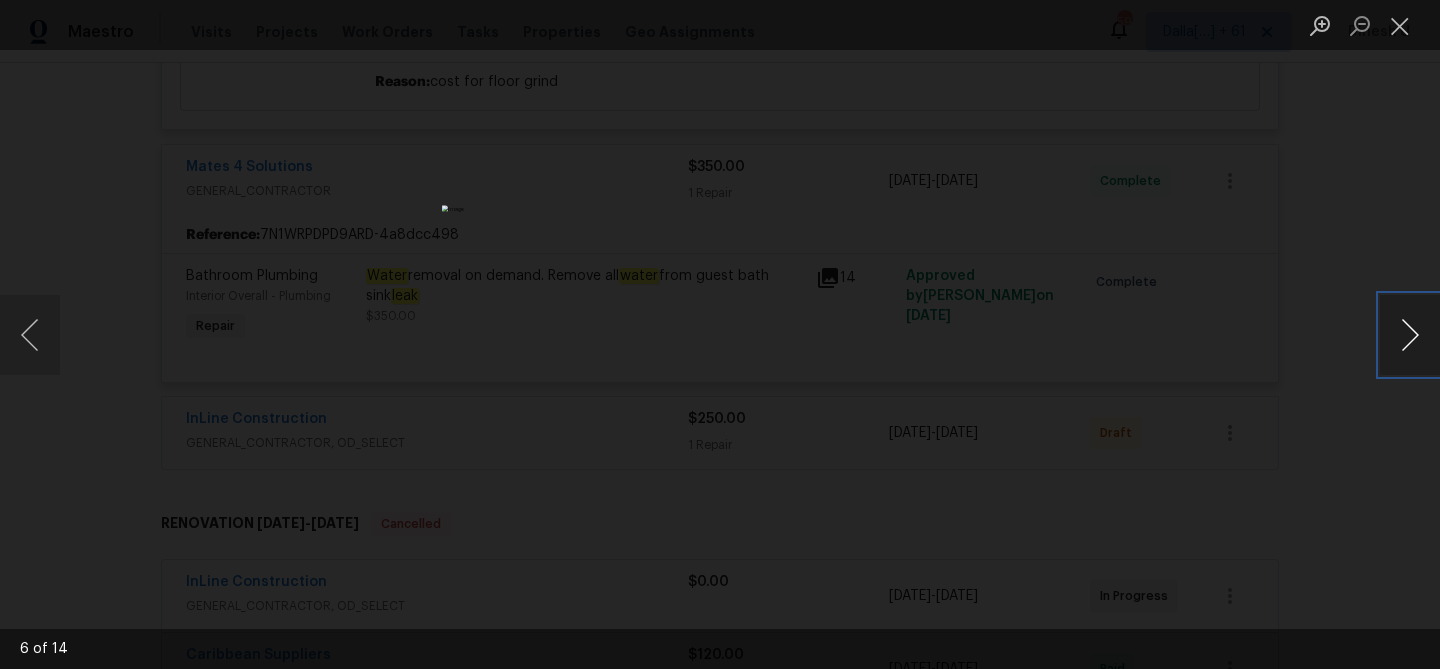 click at bounding box center [1410, 335] 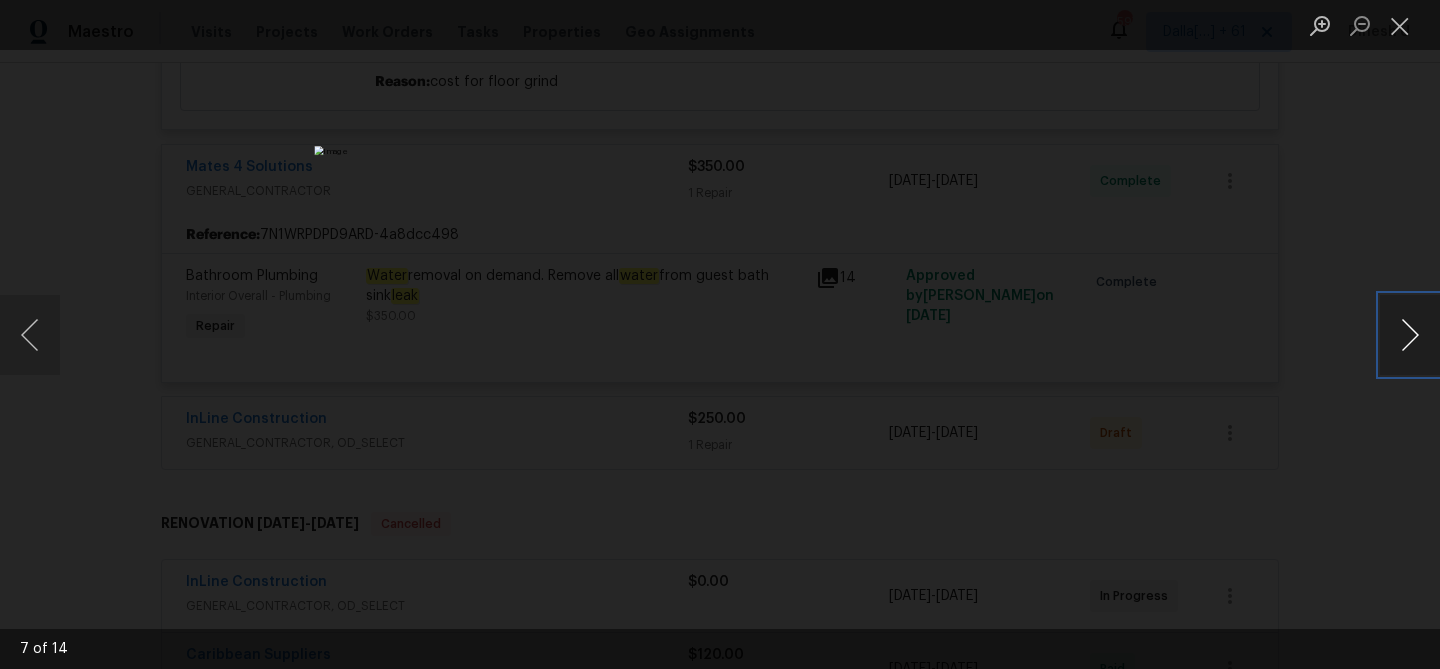 click at bounding box center [1410, 335] 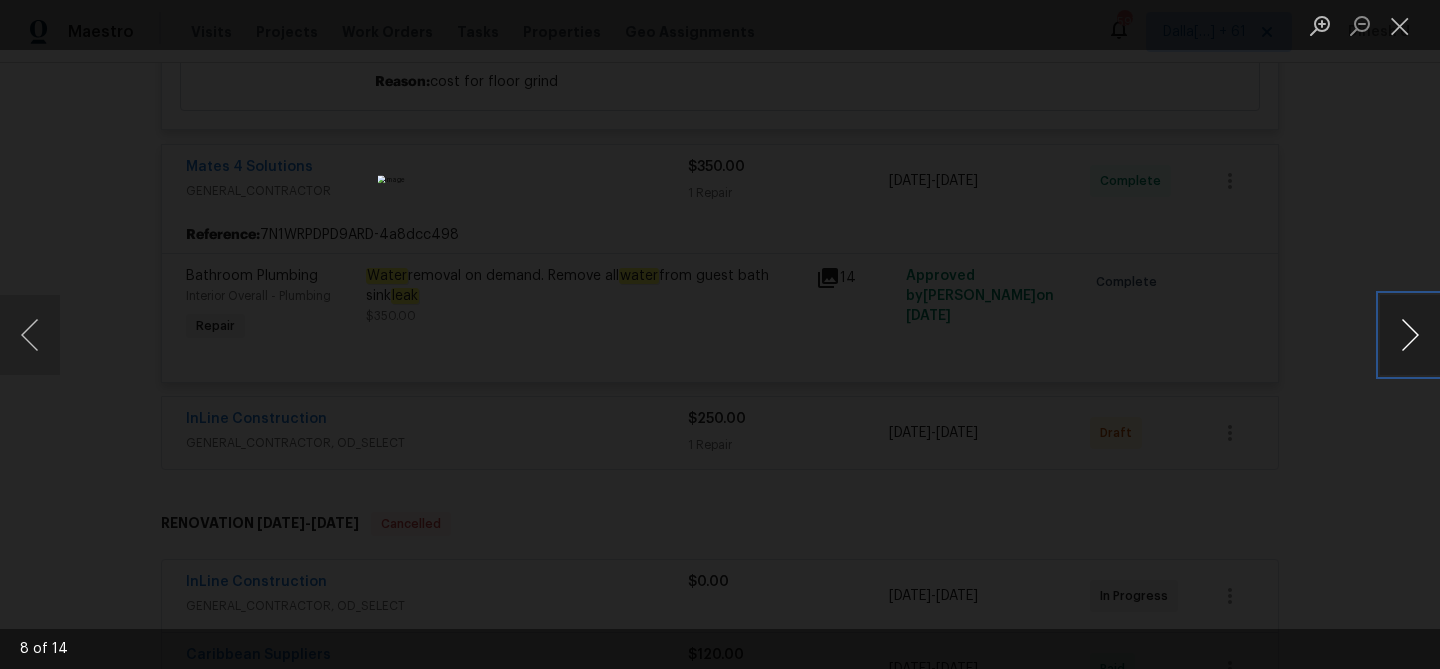click at bounding box center (1410, 335) 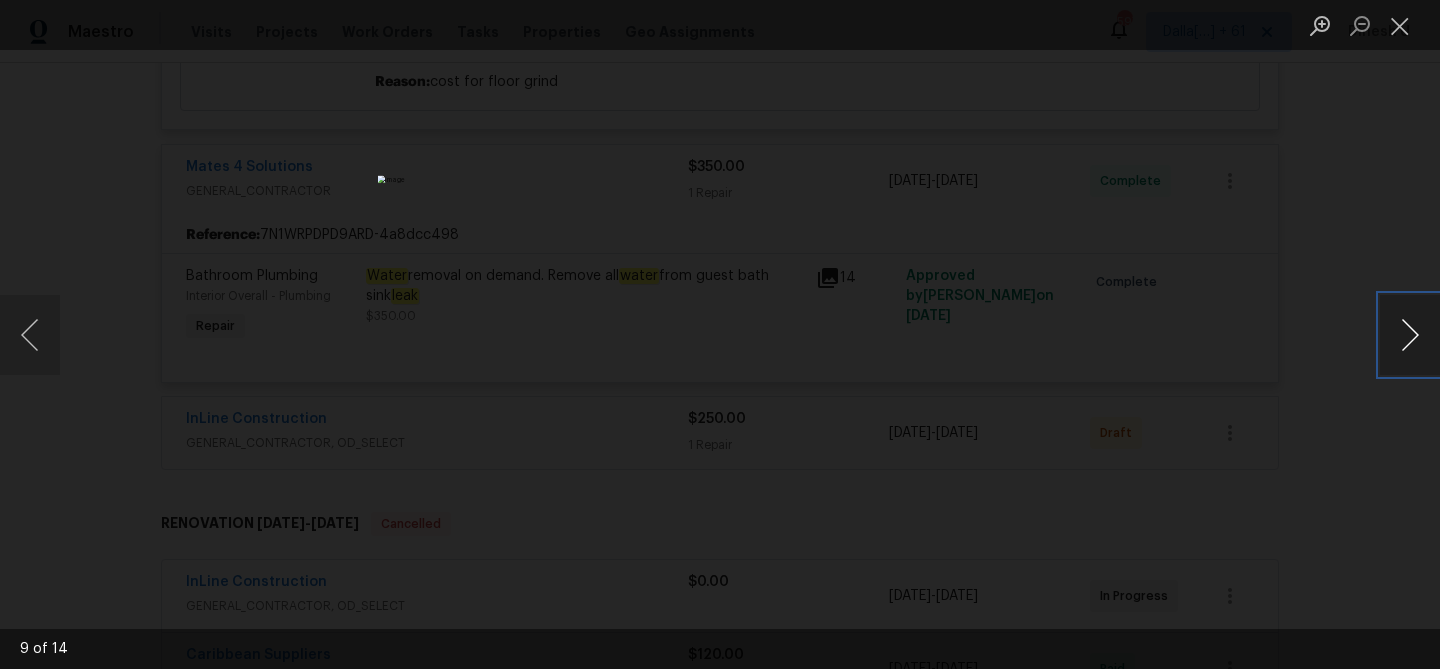 click at bounding box center [1410, 335] 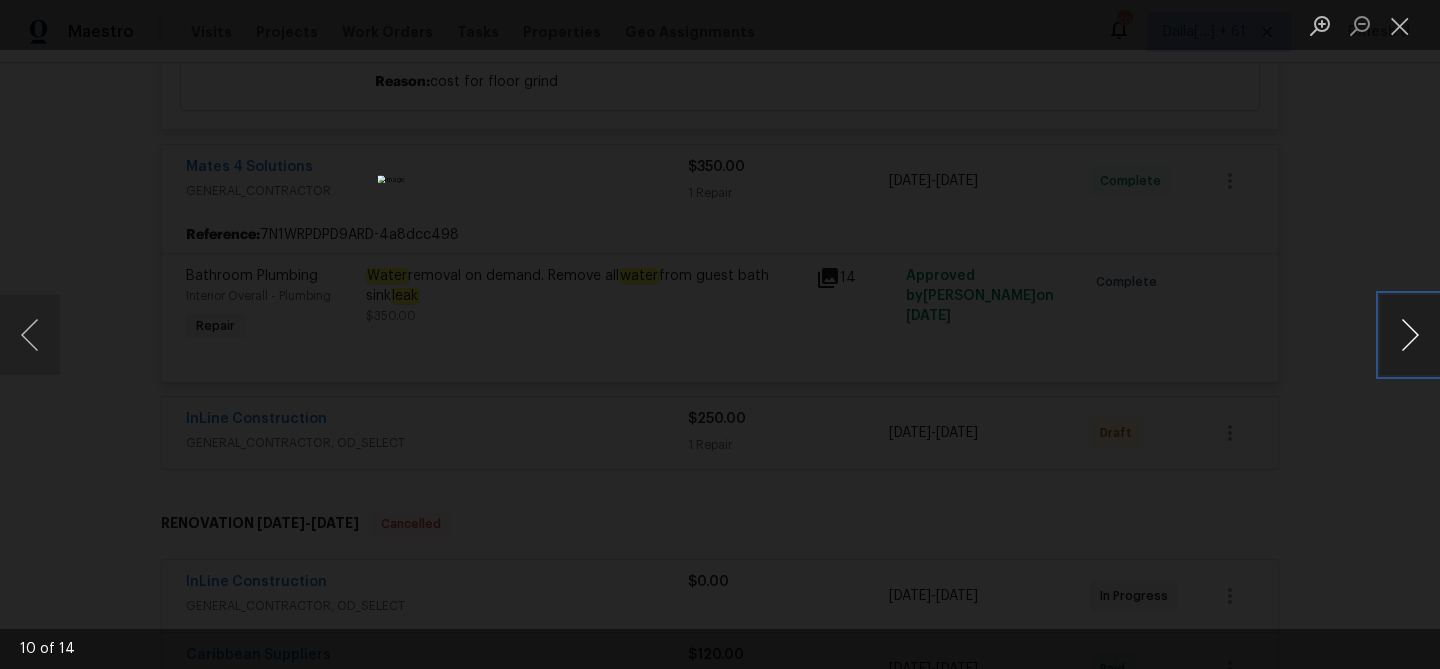 click at bounding box center [1410, 335] 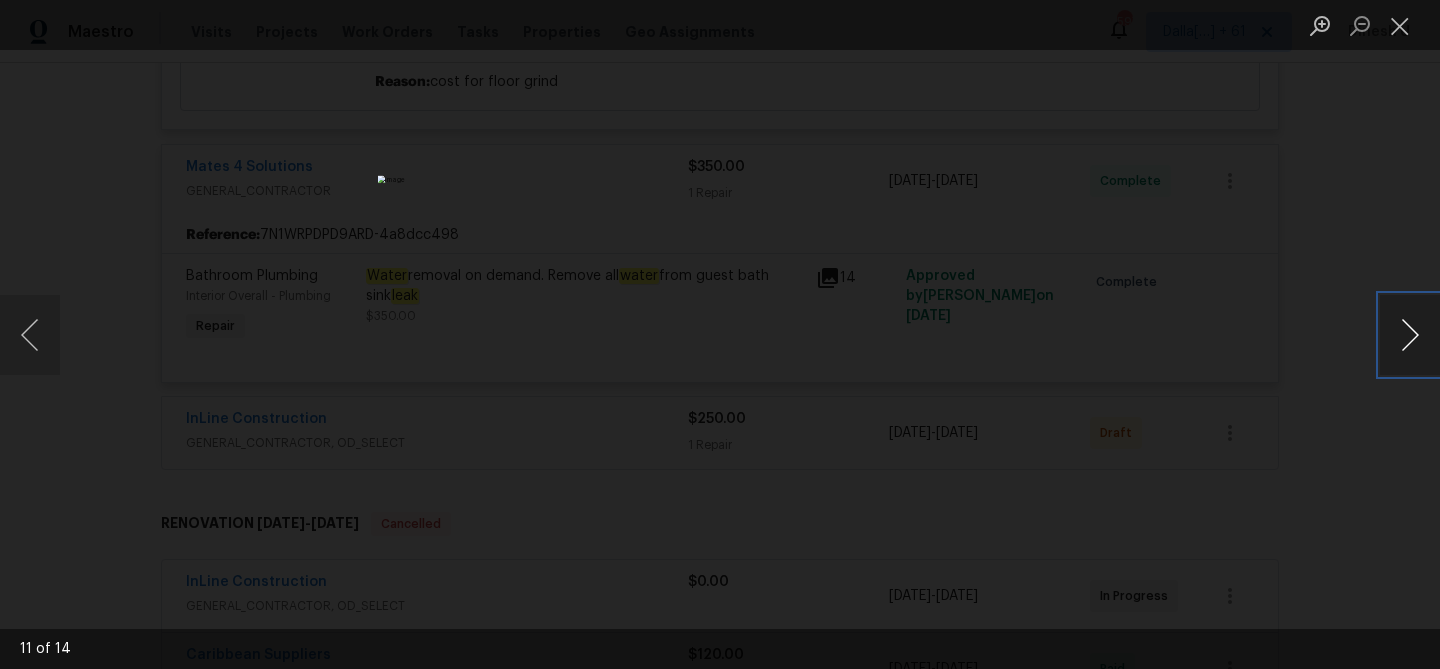 click at bounding box center [1410, 335] 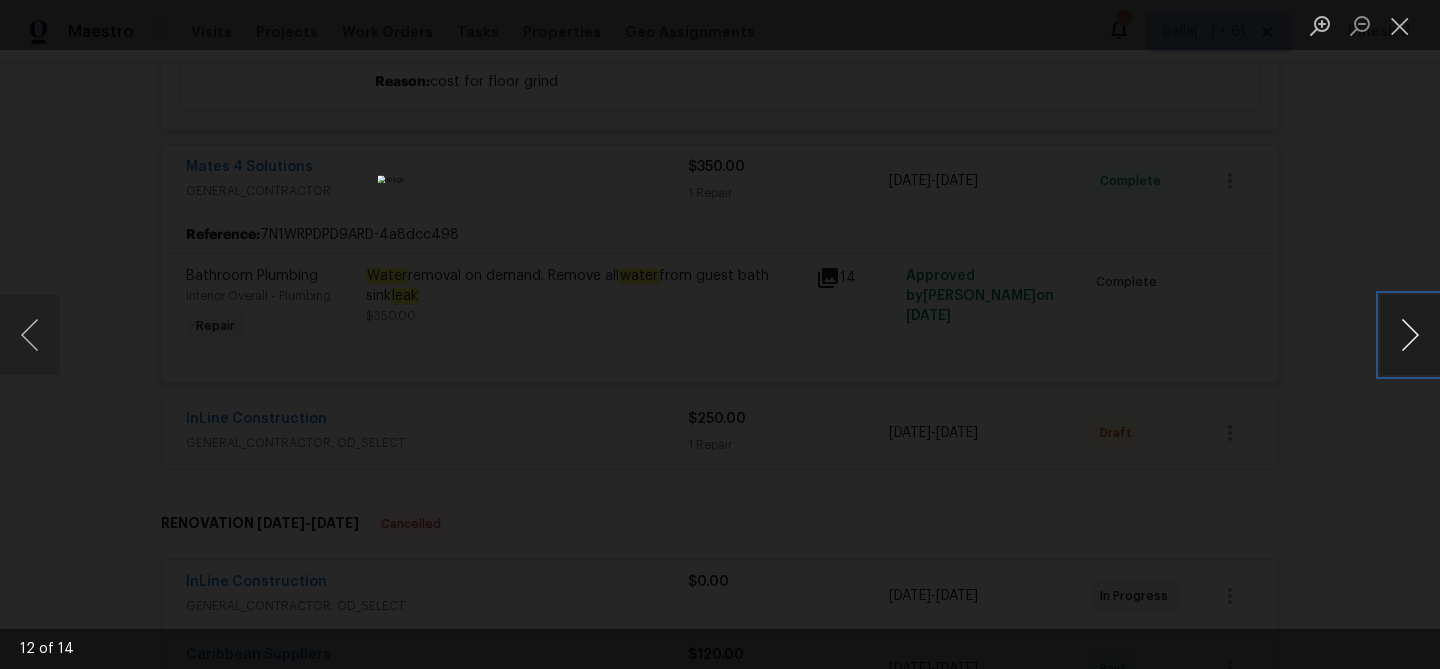 click at bounding box center [1410, 335] 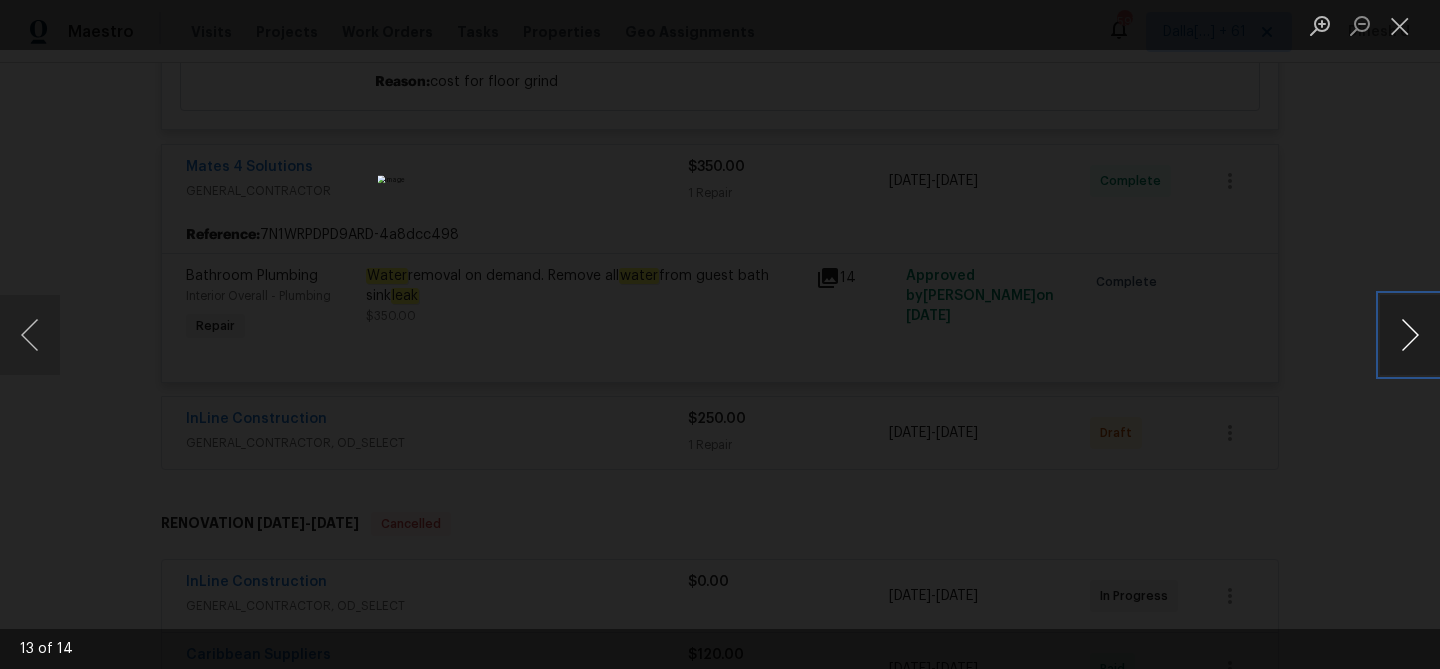 click at bounding box center [1410, 335] 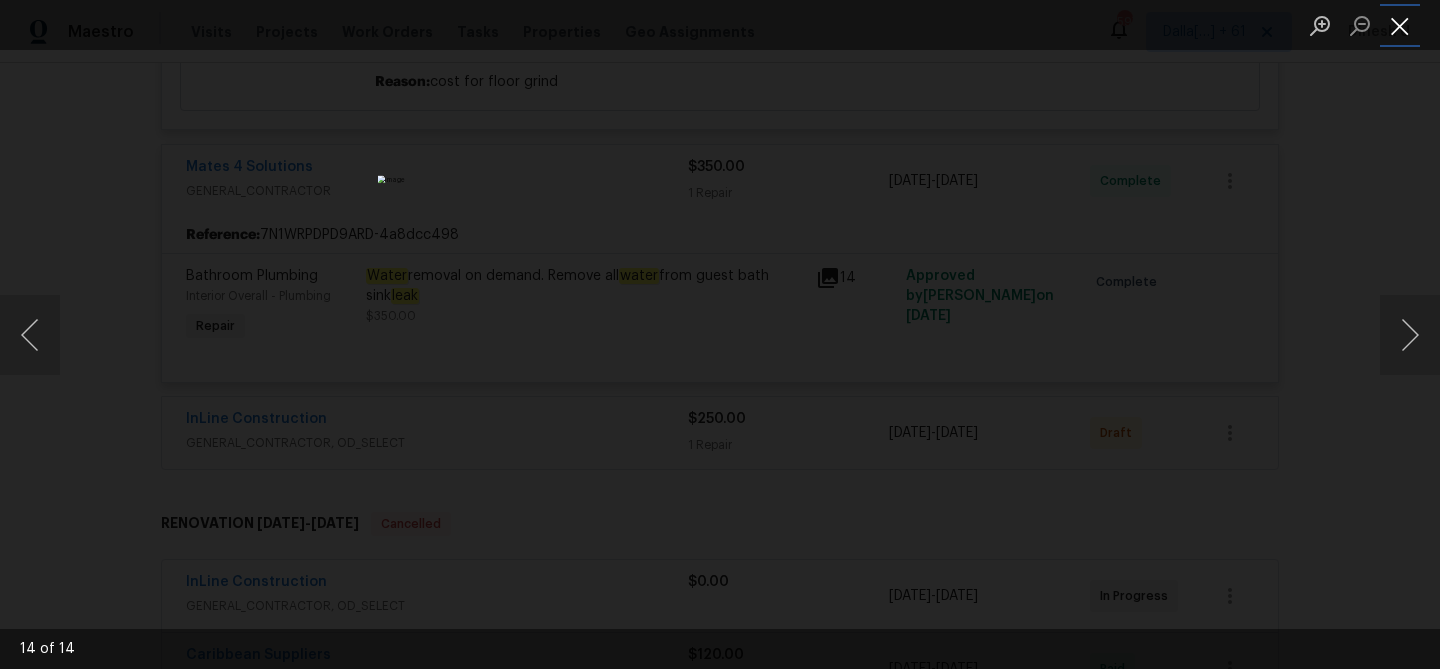 click at bounding box center (1400, 25) 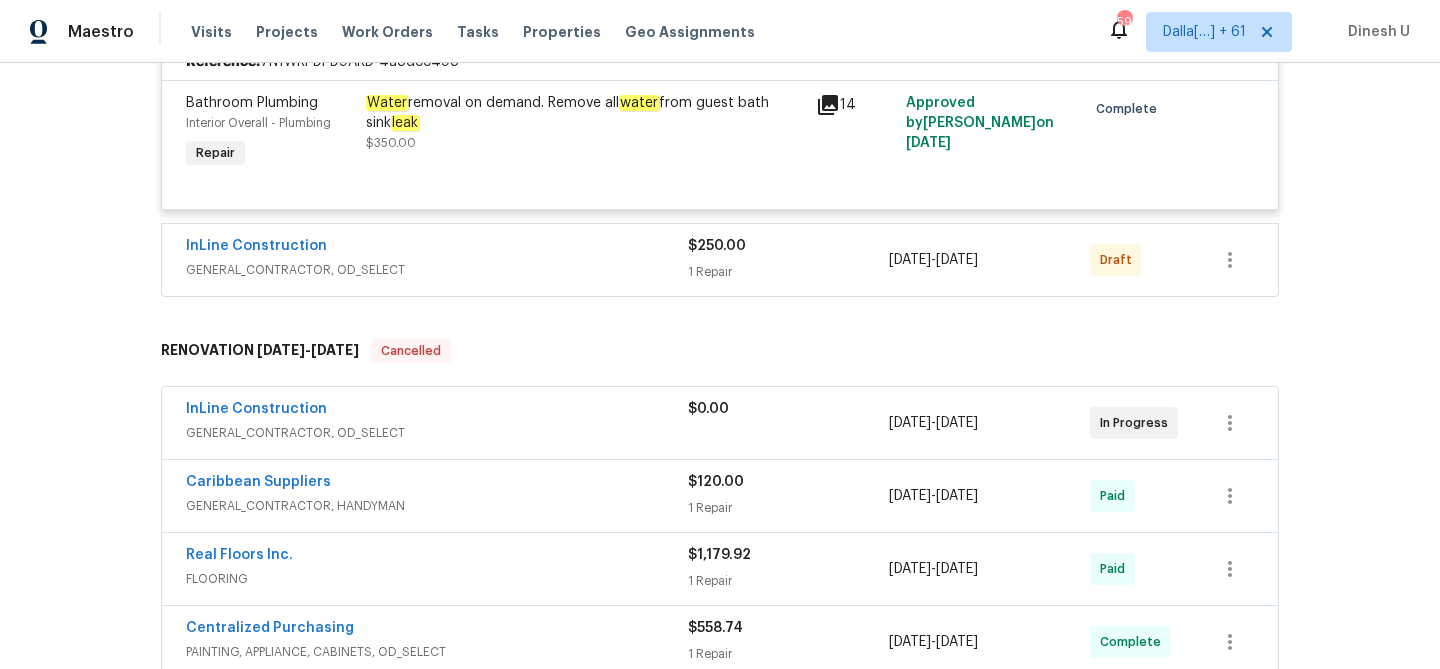 scroll, scrollTop: 3900, scrollLeft: 0, axis: vertical 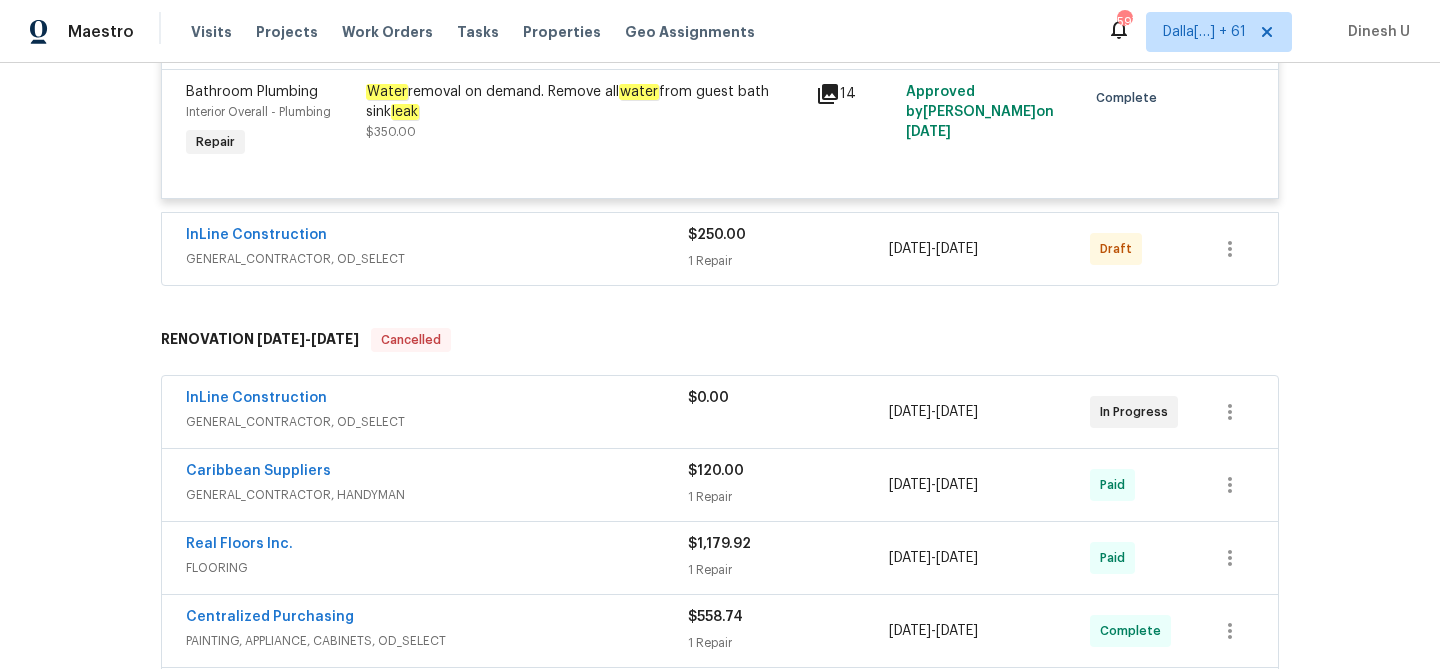 click on "1 Repair" at bounding box center (788, 261) 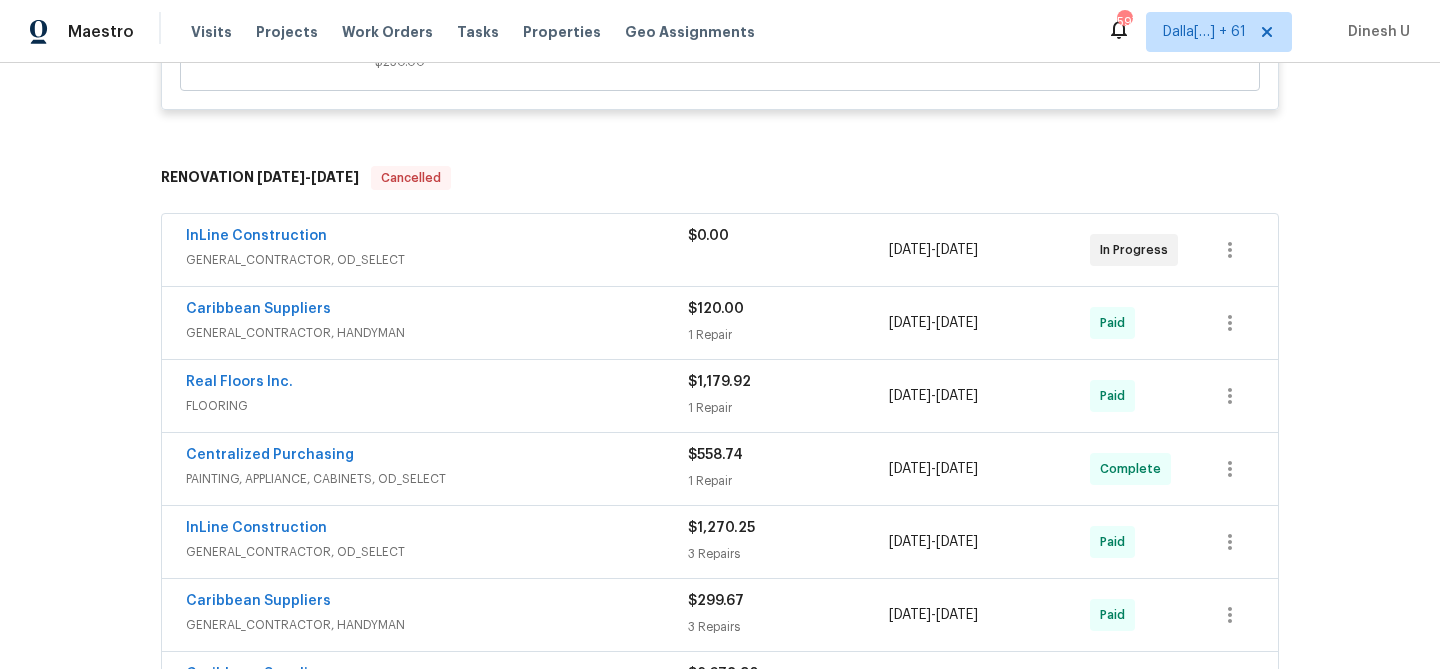 scroll, scrollTop: 4466, scrollLeft: 0, axis: vertical 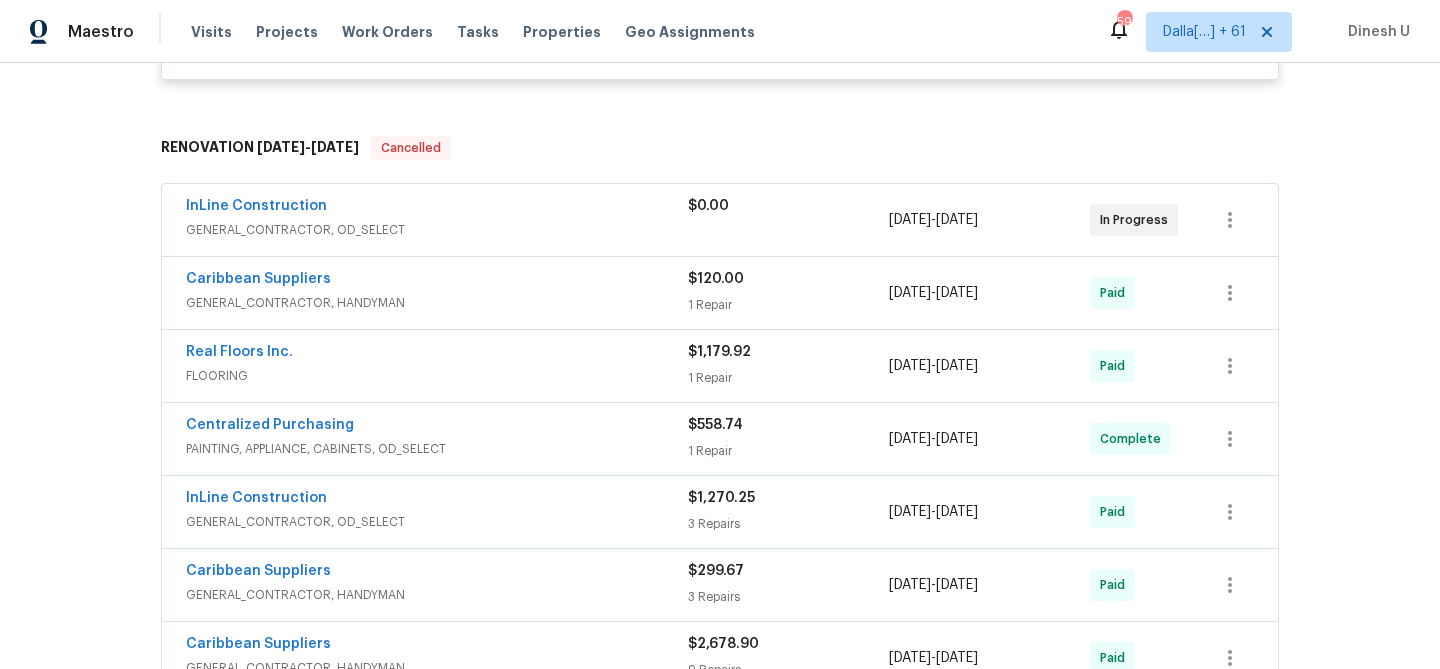 click on "$0.00" at bounding box center [708, 206] 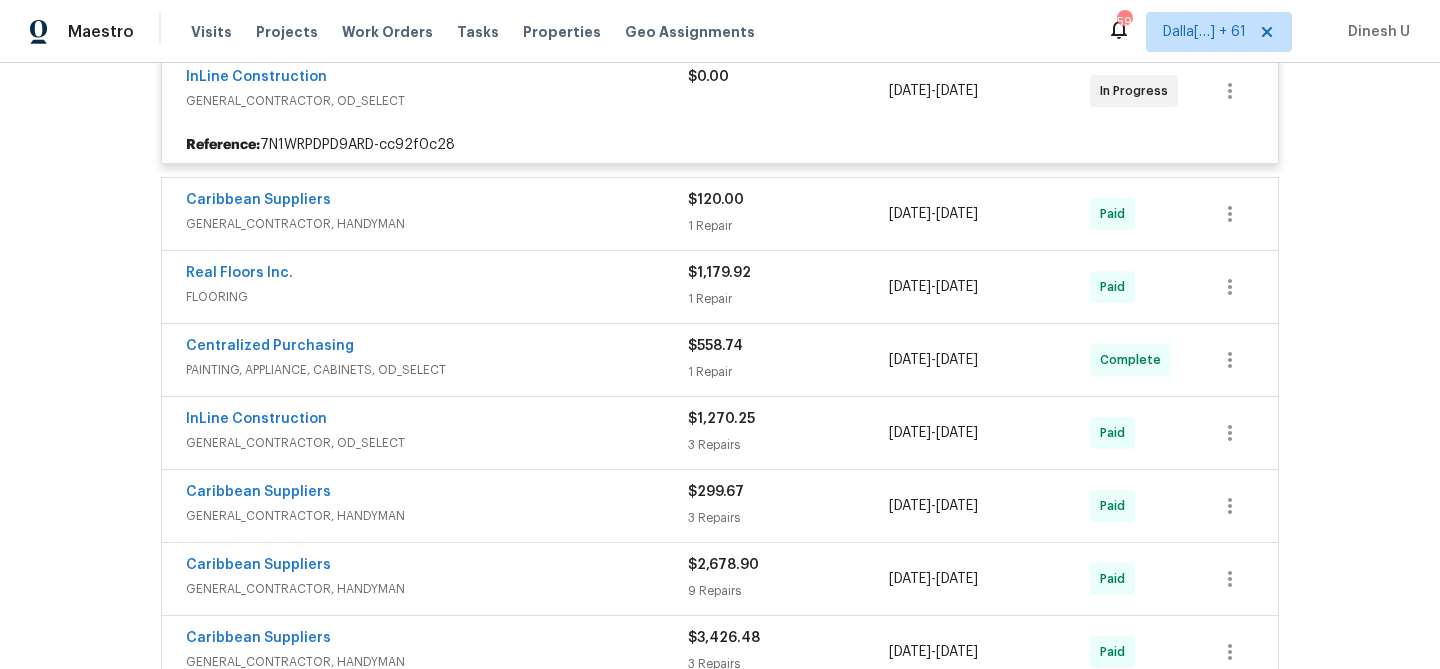 scroll, scrollTop: 4632, scrollLeft: 0, axis: vertical 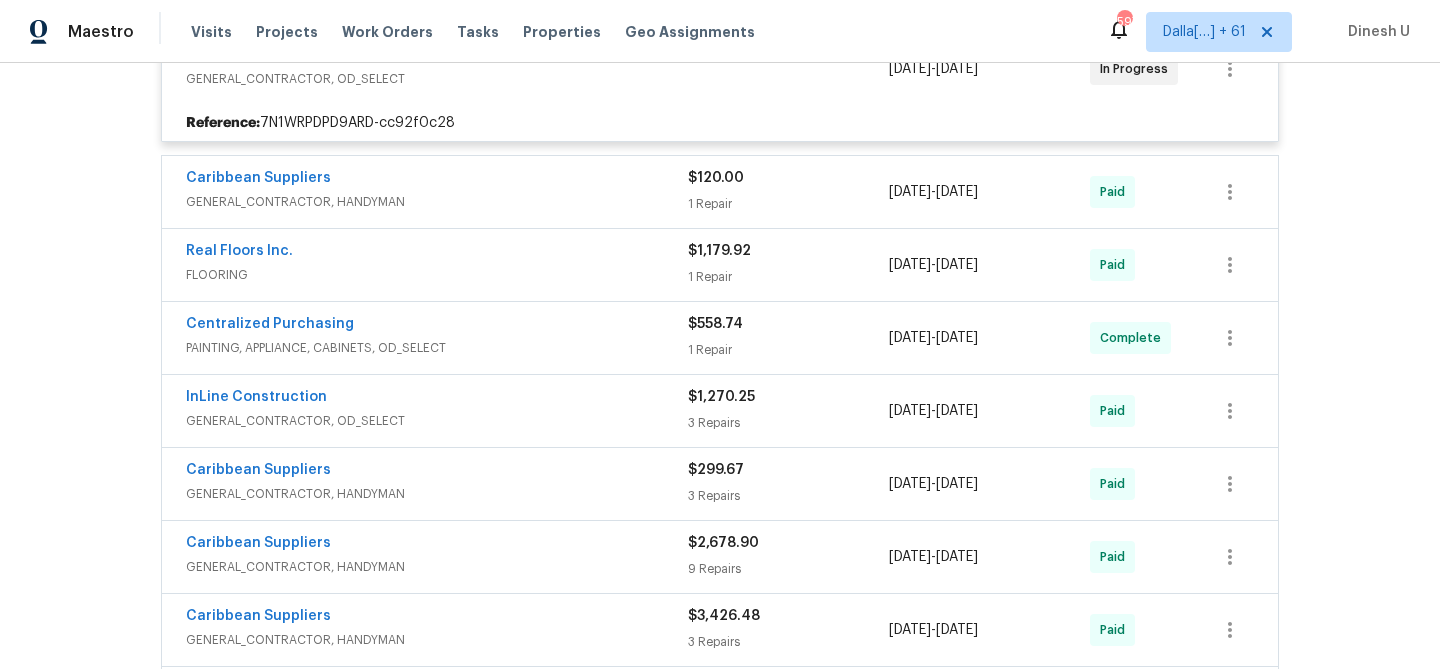 click on "1 Repair" at bounding box center (788, 204) 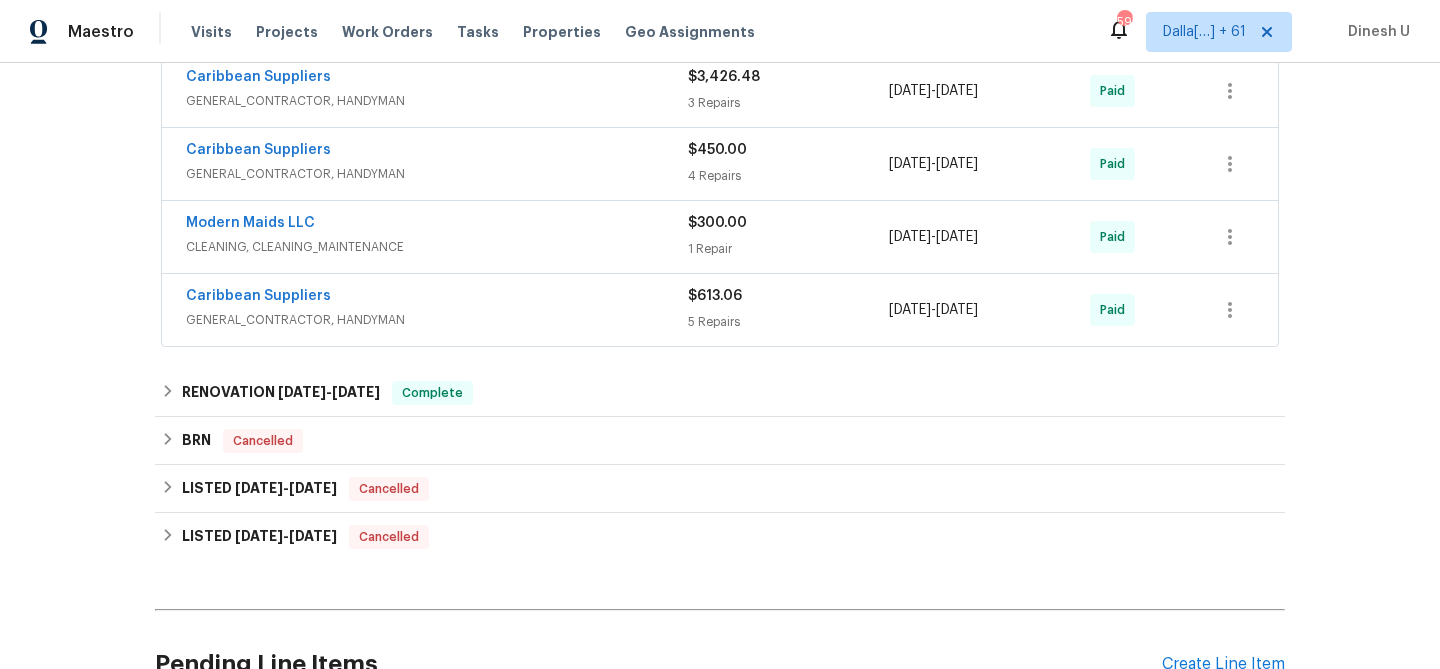 scroll, scrollTop: 5574, scrollLeft: 0, axis: vertical 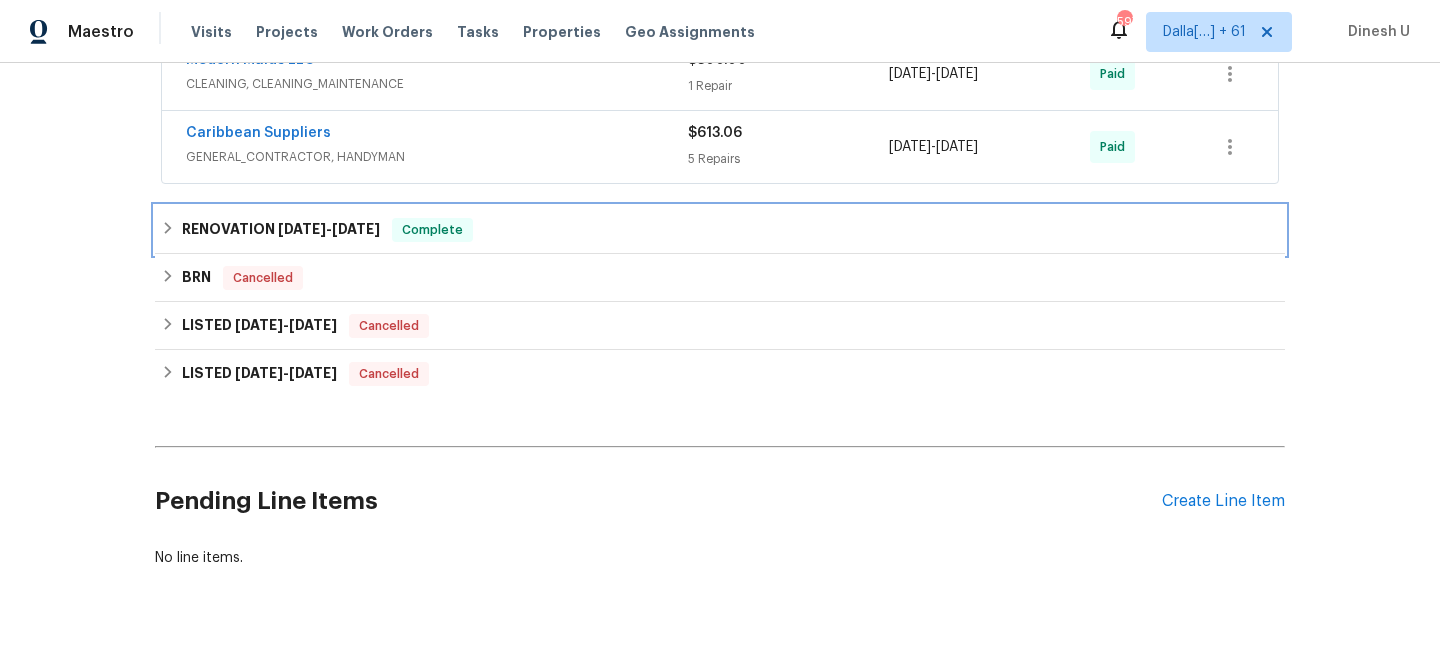 click on "RENOVATION   [DATE]  -  [DATE] Complete" at bounding box center (720, 230) 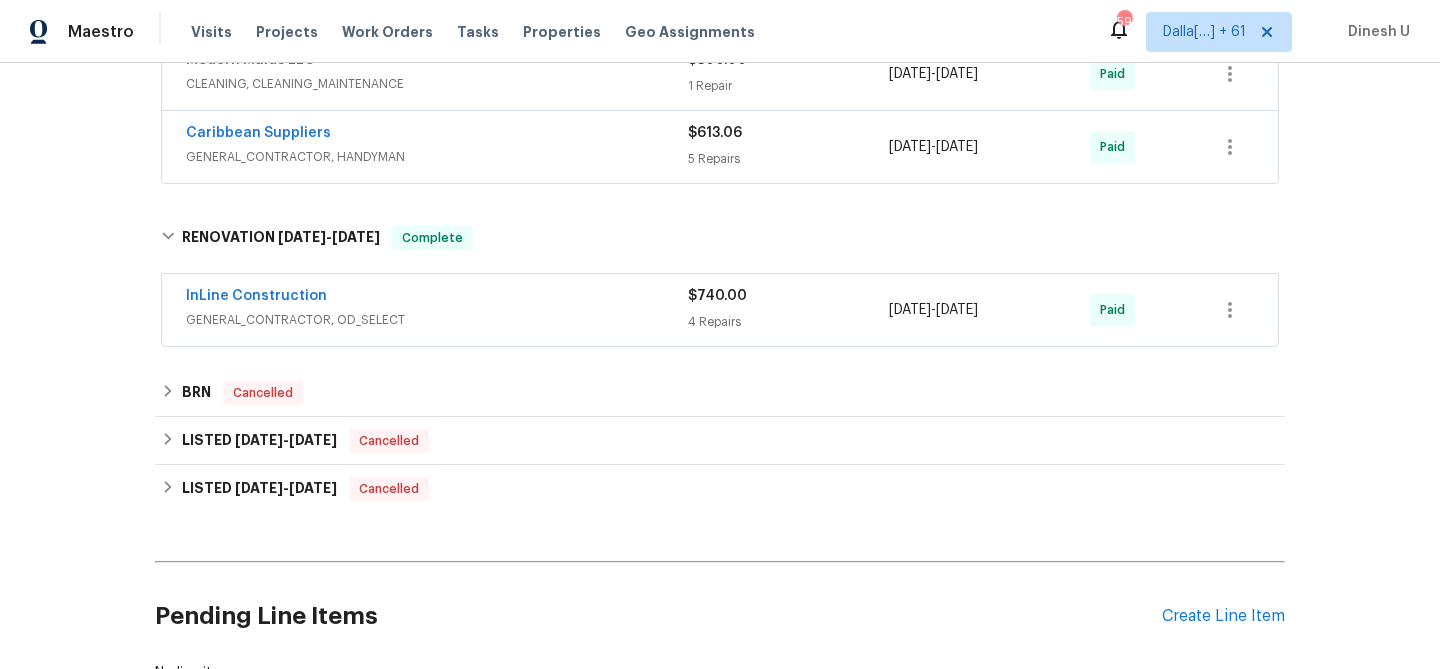 click on "4 Repairs" at bounding box center (788, 322) 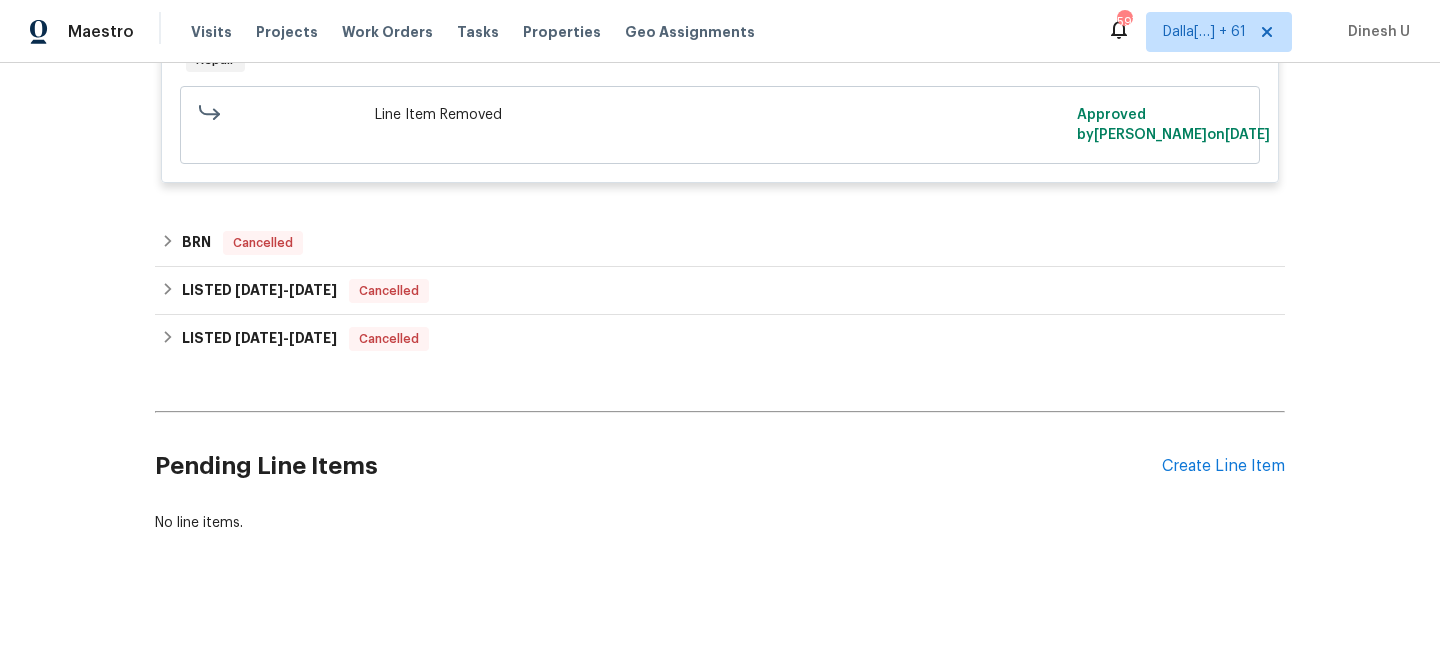 scroll, scrollTop: 6511, scrollLeft: 0, axis: vertical 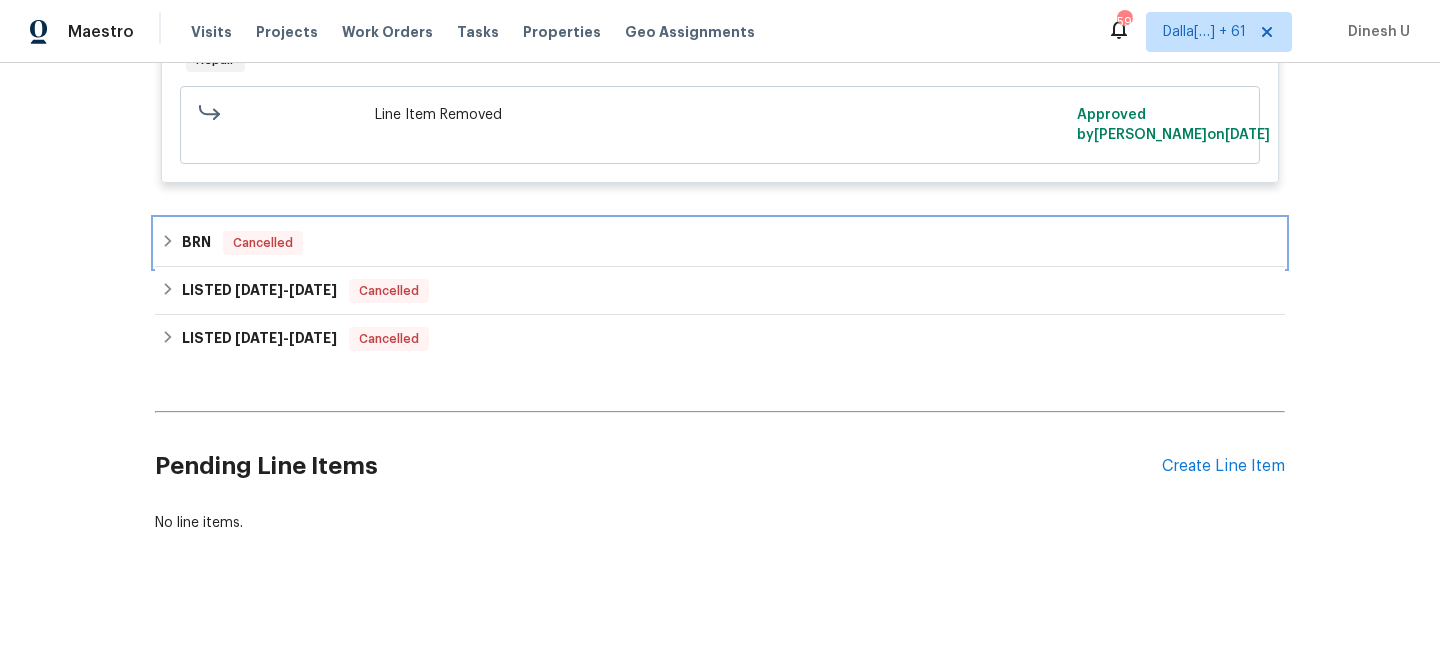 click on "Cancelled" at bounding box center (263, 243) 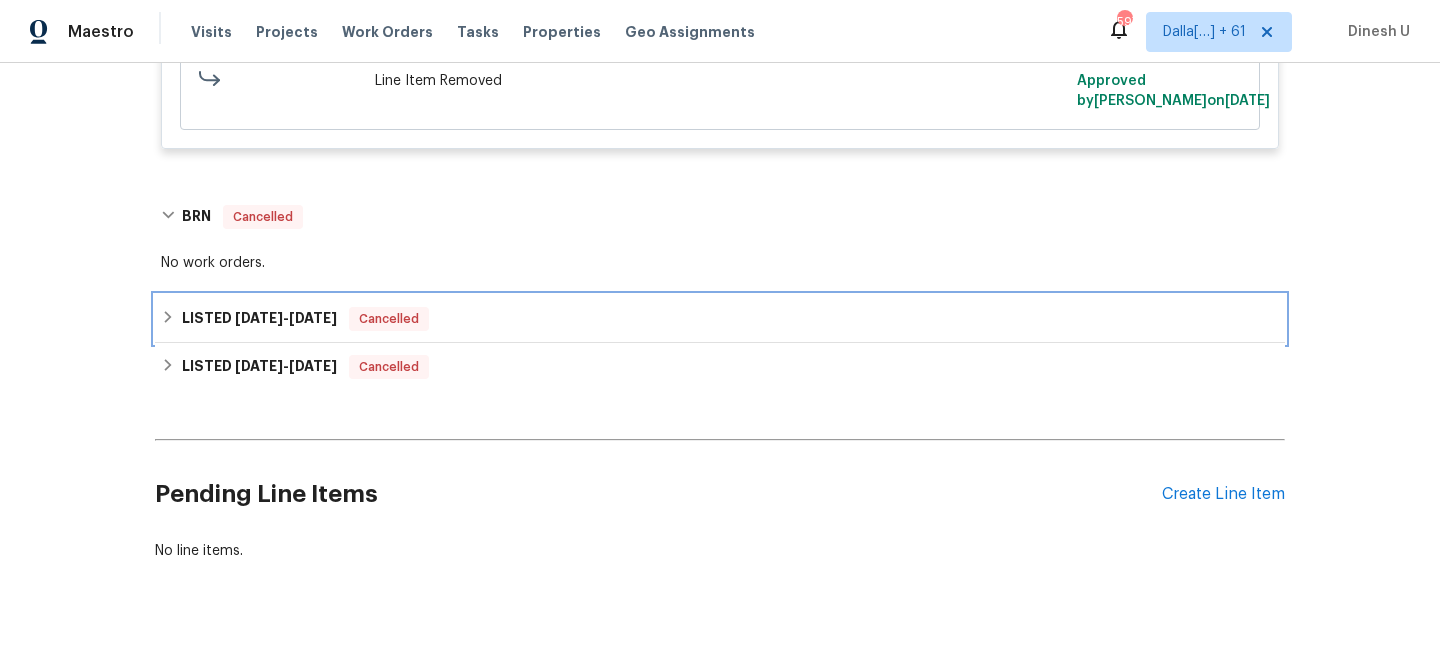 click on "LISTED   [DATE]  -  [DATE]" at bounding box center [259, 319] 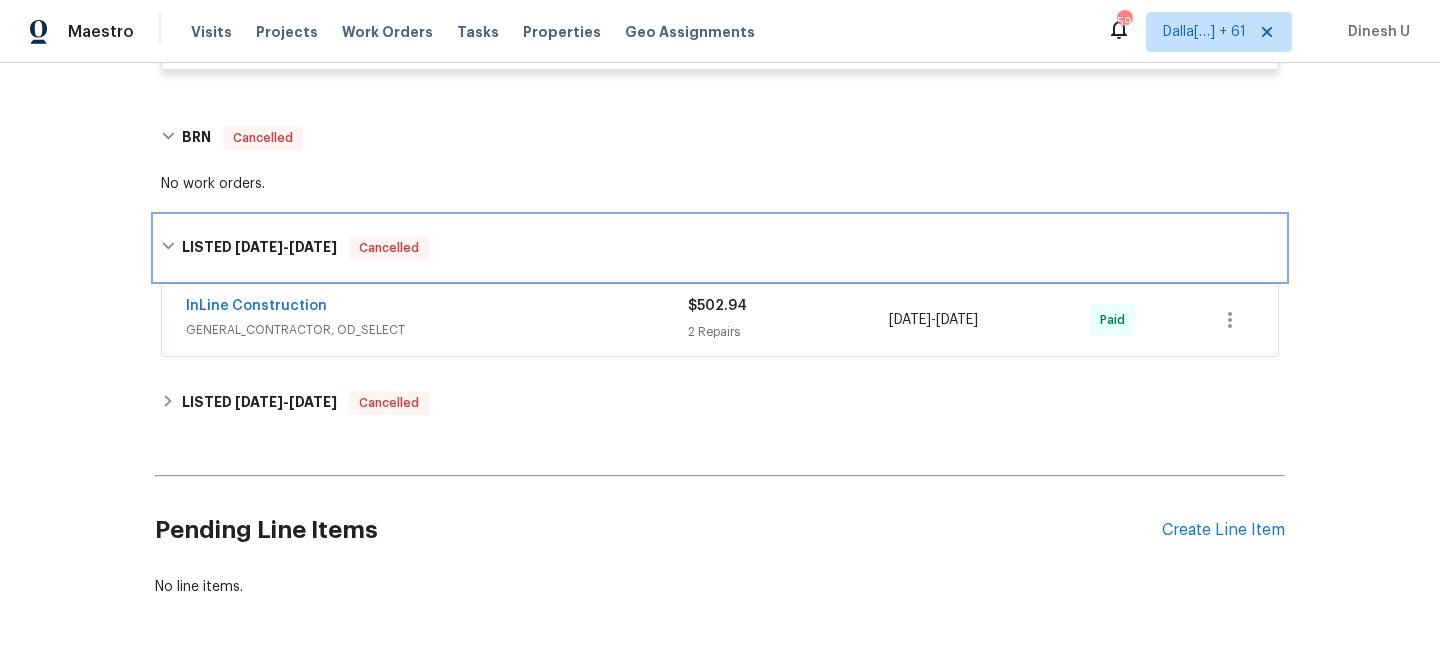 scroll, scrollTop: 6624, scrollLeft: 0, axis: vertical 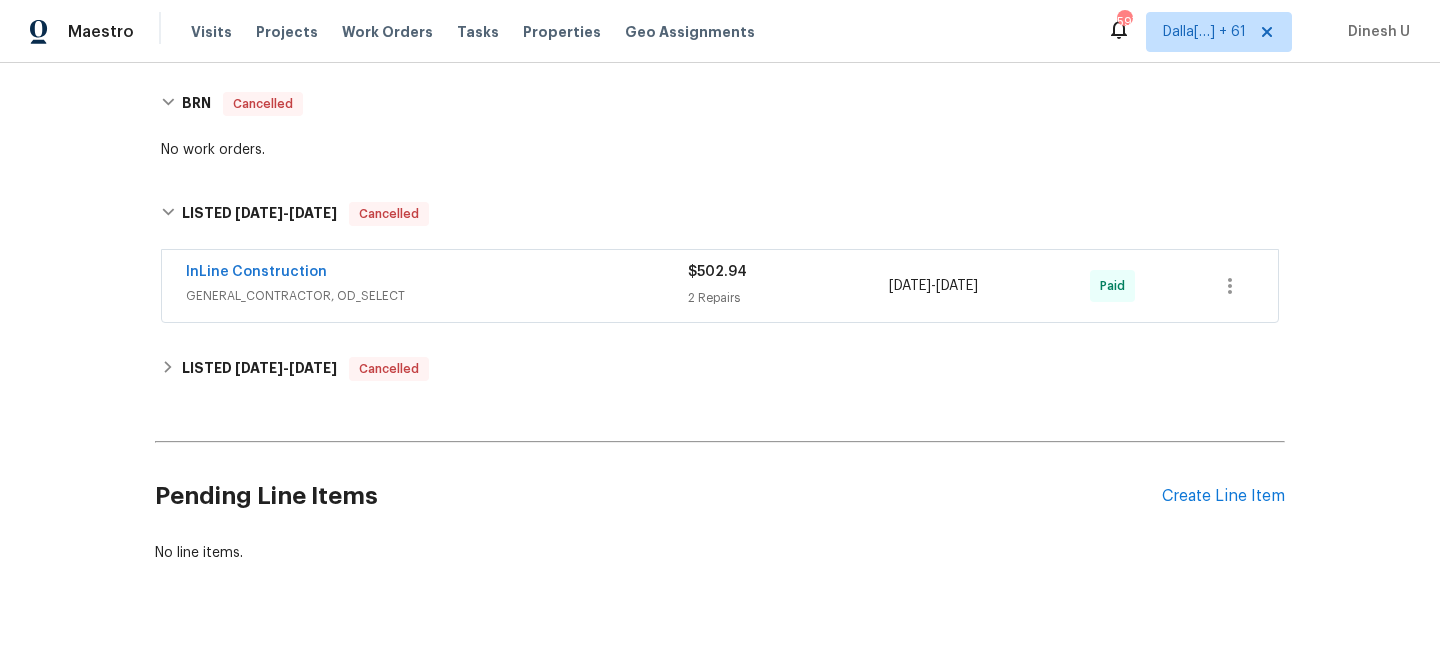 click on "2 Repairs" at bounding box center (788, 298) 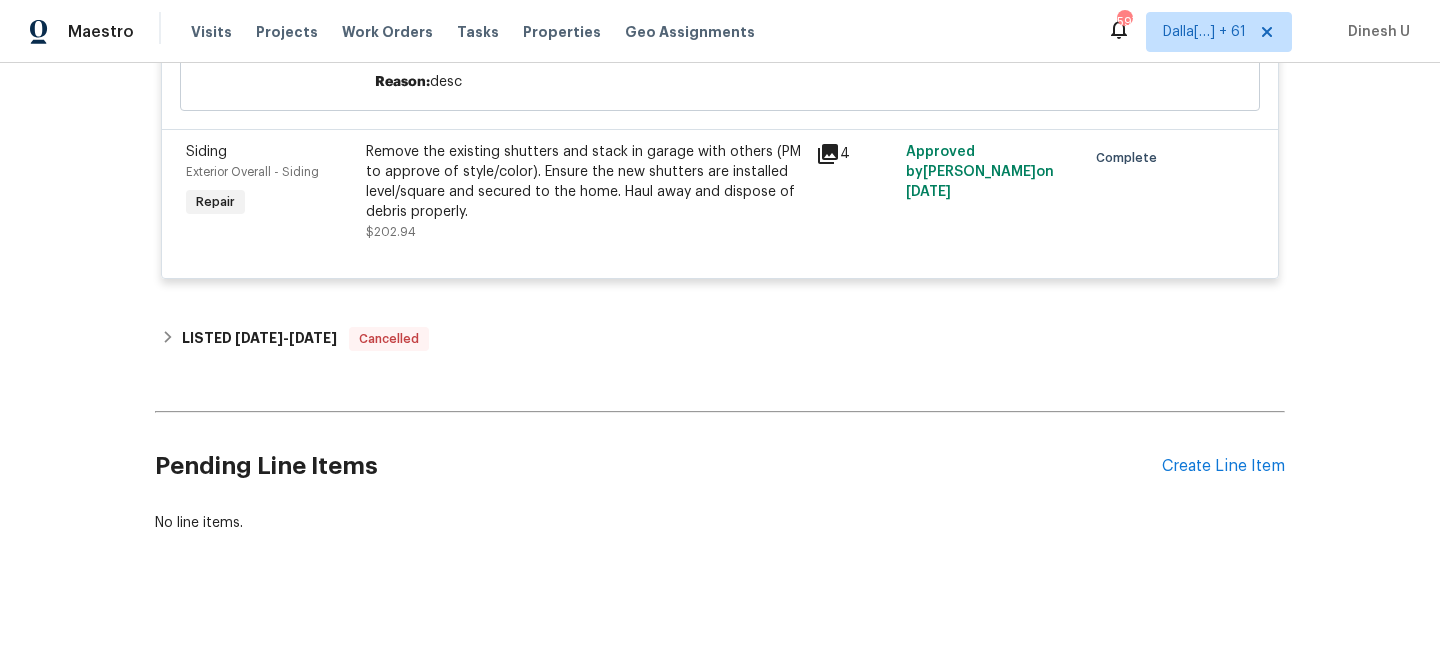 scroll, scrollTop: 7195, scrollLeft: 0, axis: vertical 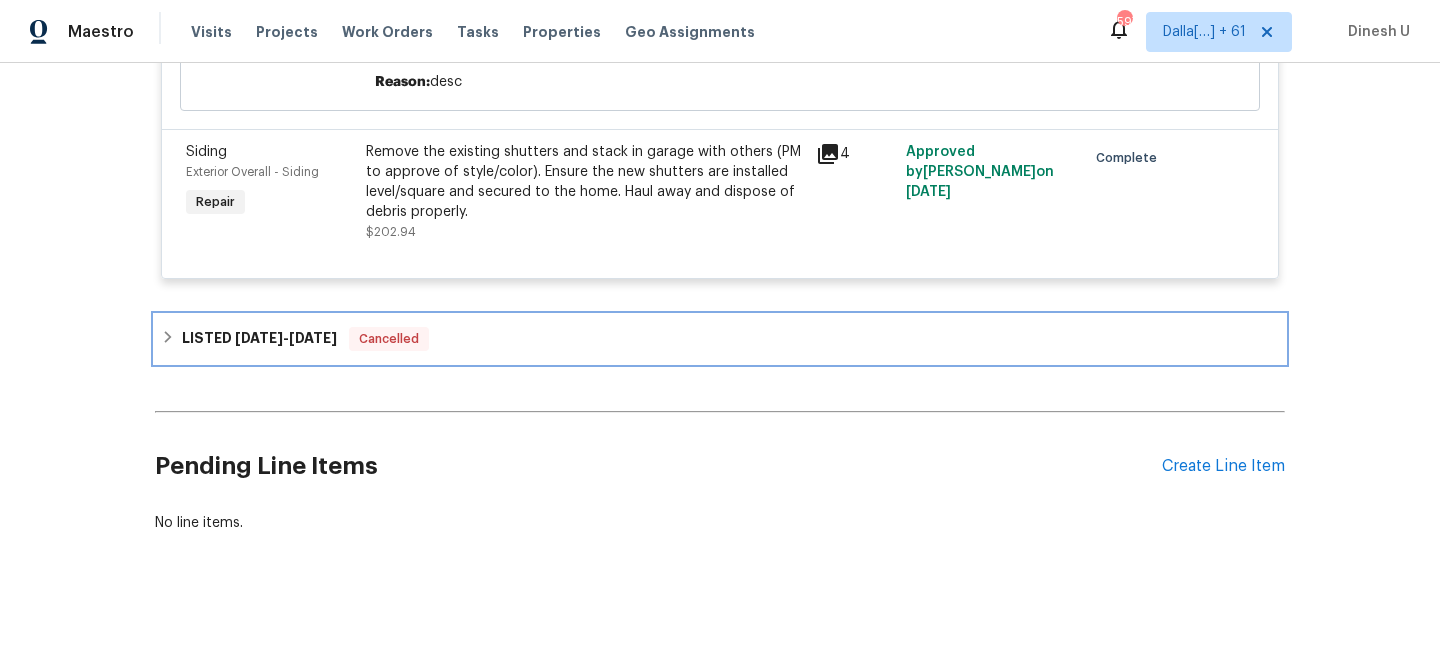 click on "LISTED   [DATE]  -  [DATE]" at bounding box center [259, 339] 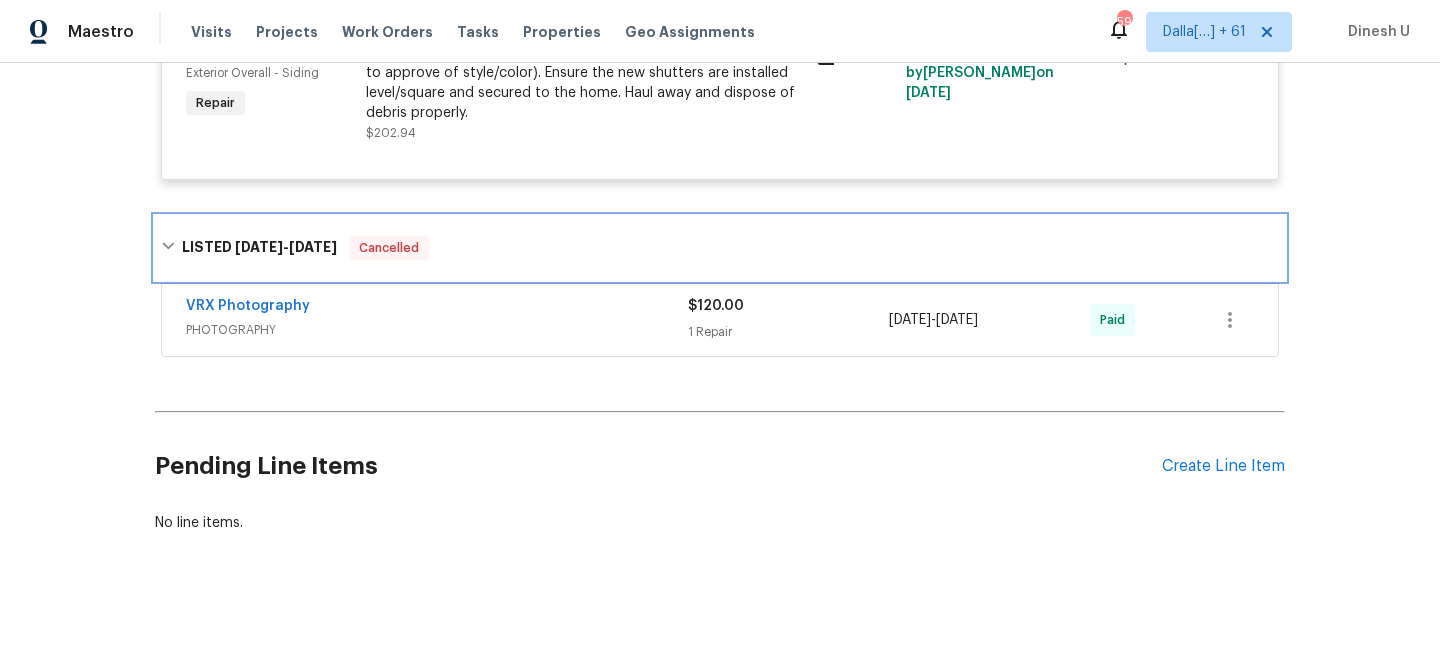 scroll, scrollTop: 7294, scrollLeft: 0, axis: vertical 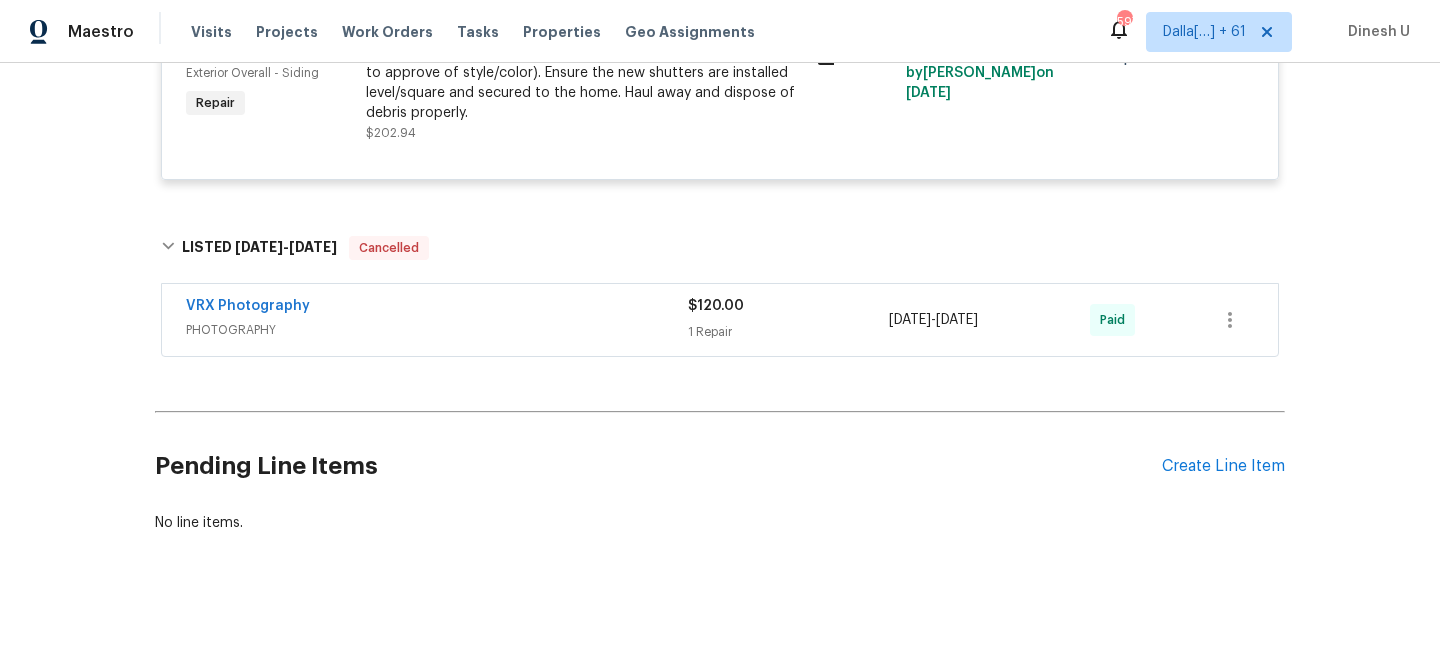 click on "1 Repair" at bounding box center (788, 332) 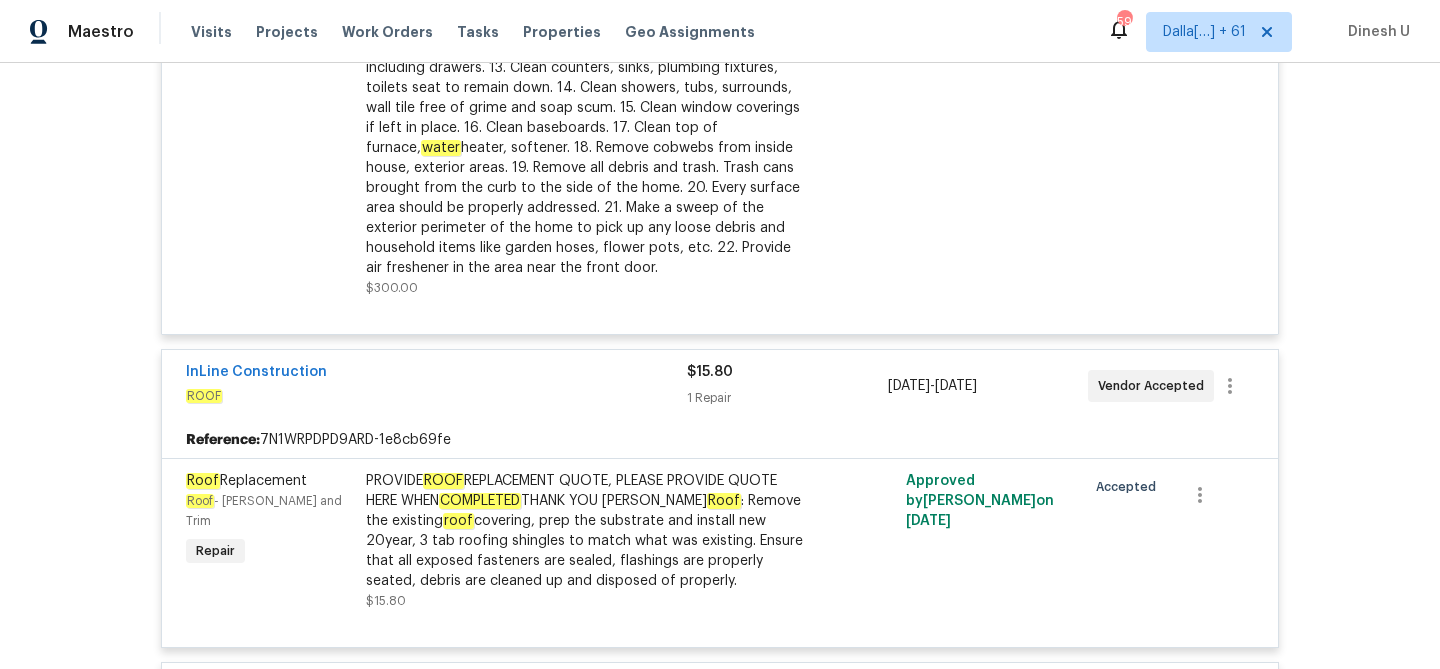 scroll, scrollTop: 0, scrollLeft: 0, axis: both 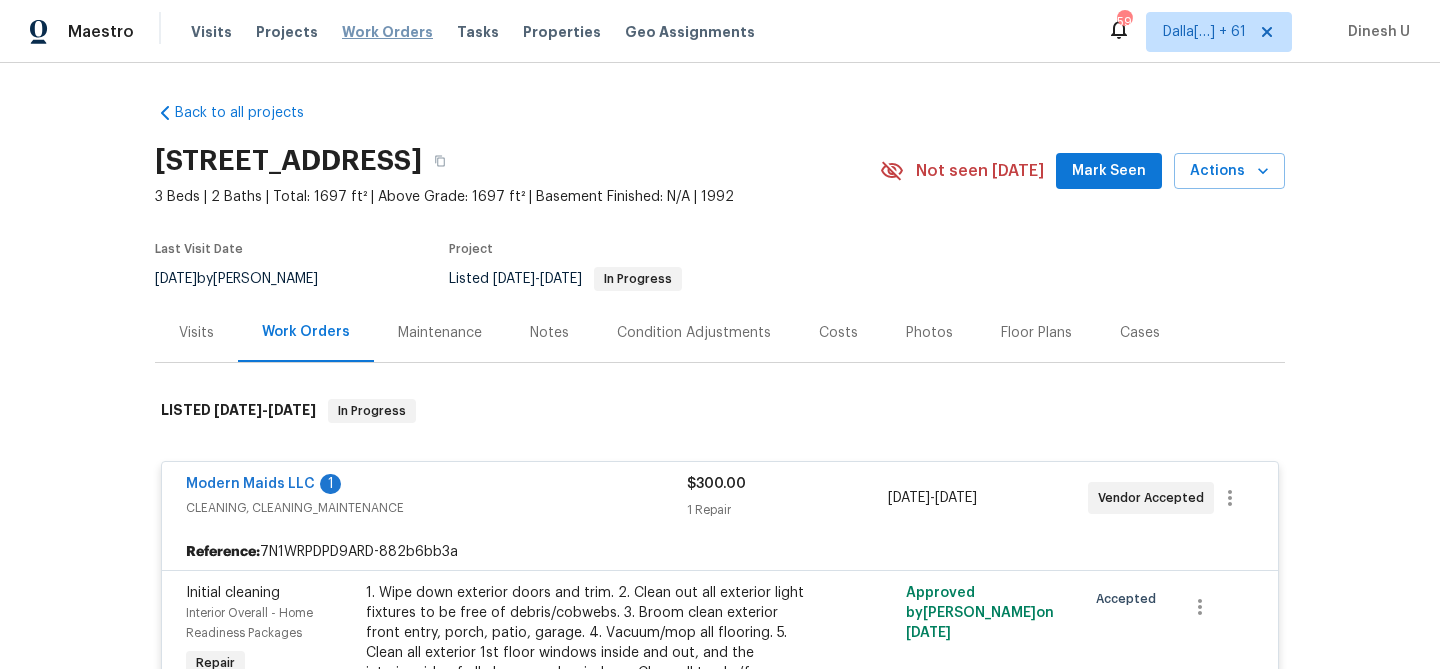 click on "Work Orders" at bounding box center (387, 32) 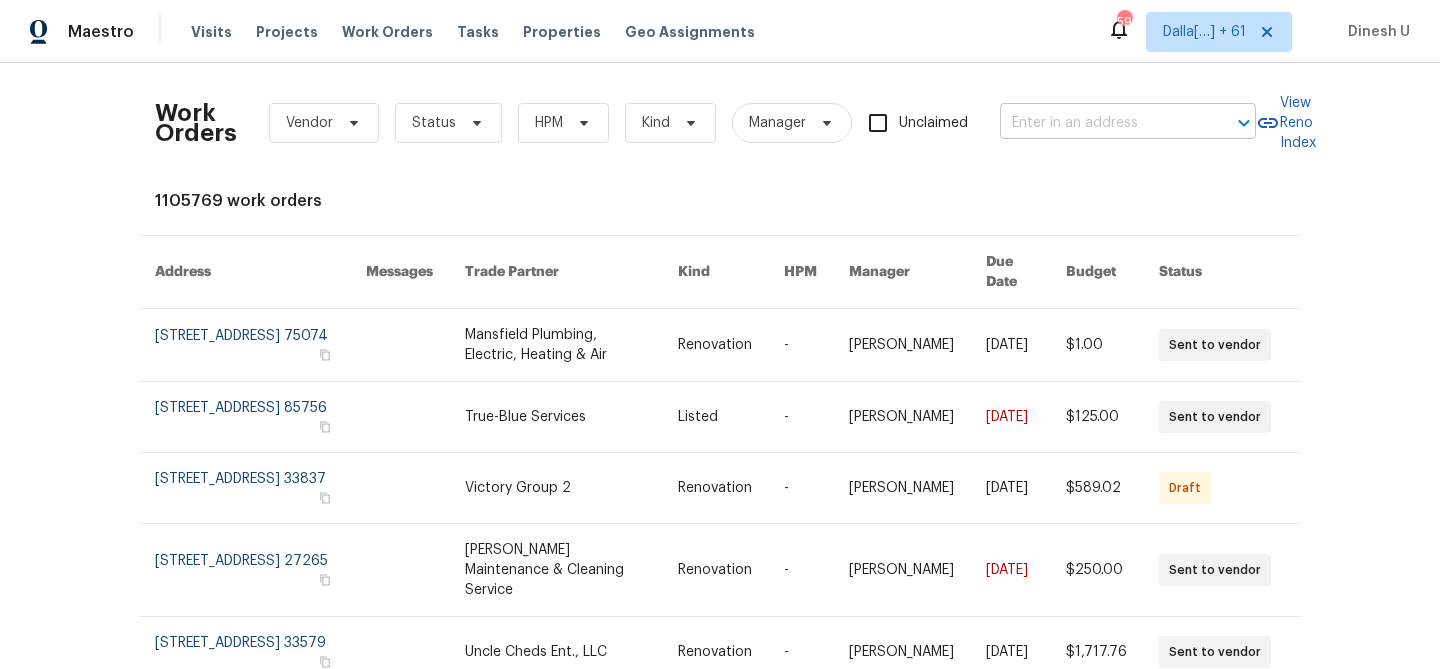click at bounding box center (1100, 123) 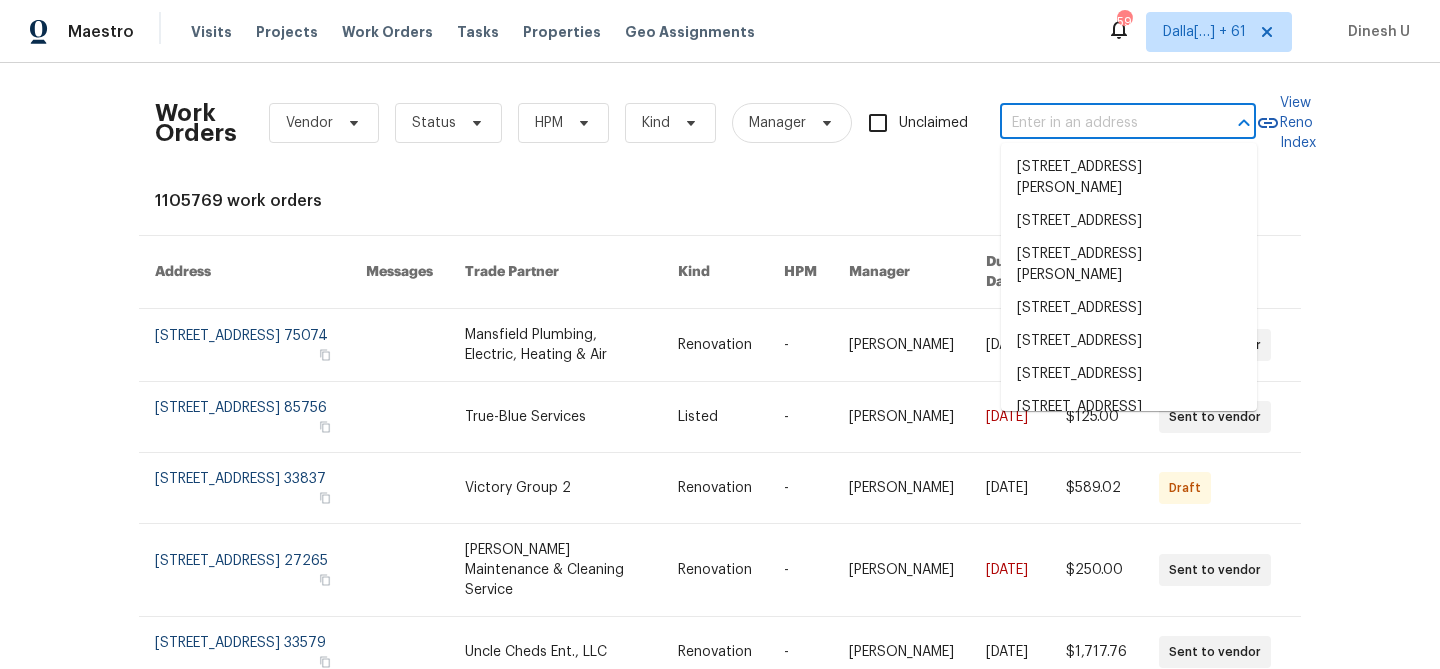 paste on "[STREET_ADDRESS][PERSON_NAME]" 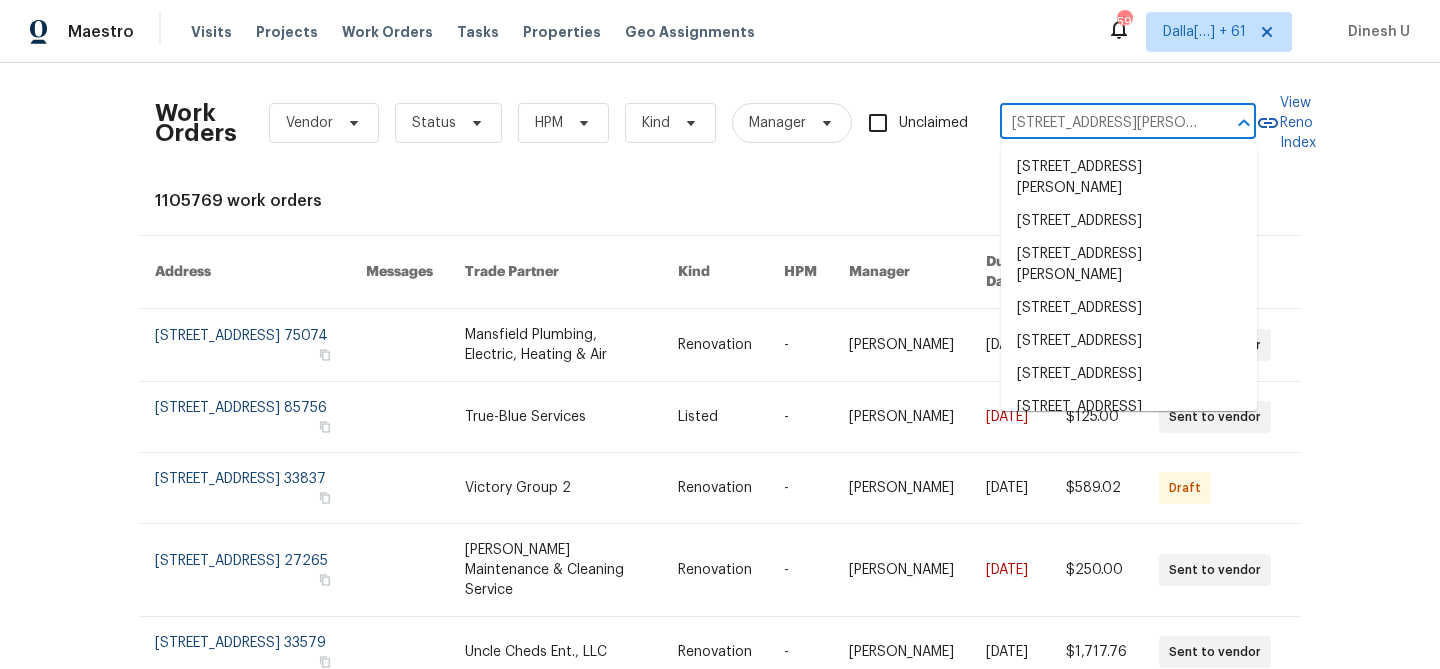 scroll, scrollTop: 0, scrollLeft: 45, axis: horizontal 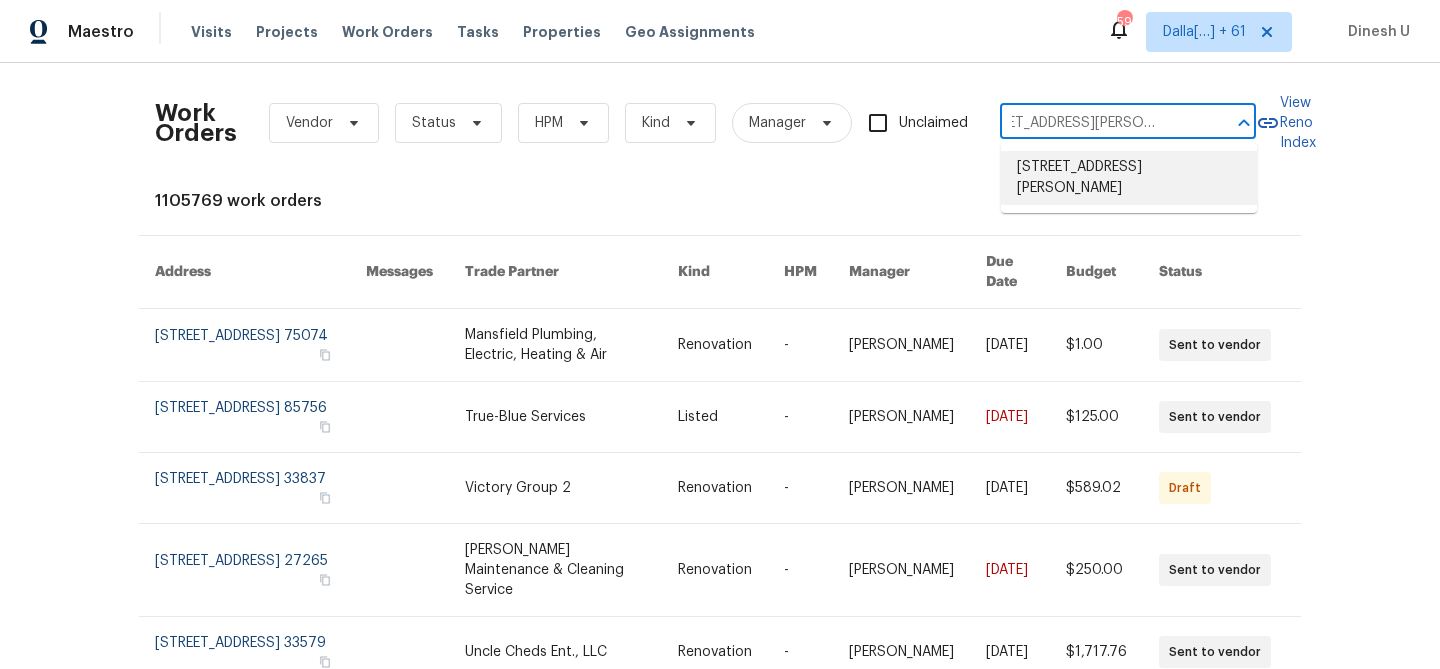 click on "[STREET_ADDRESS][PERSON_NAME]" at bounding box center [1129, 178] 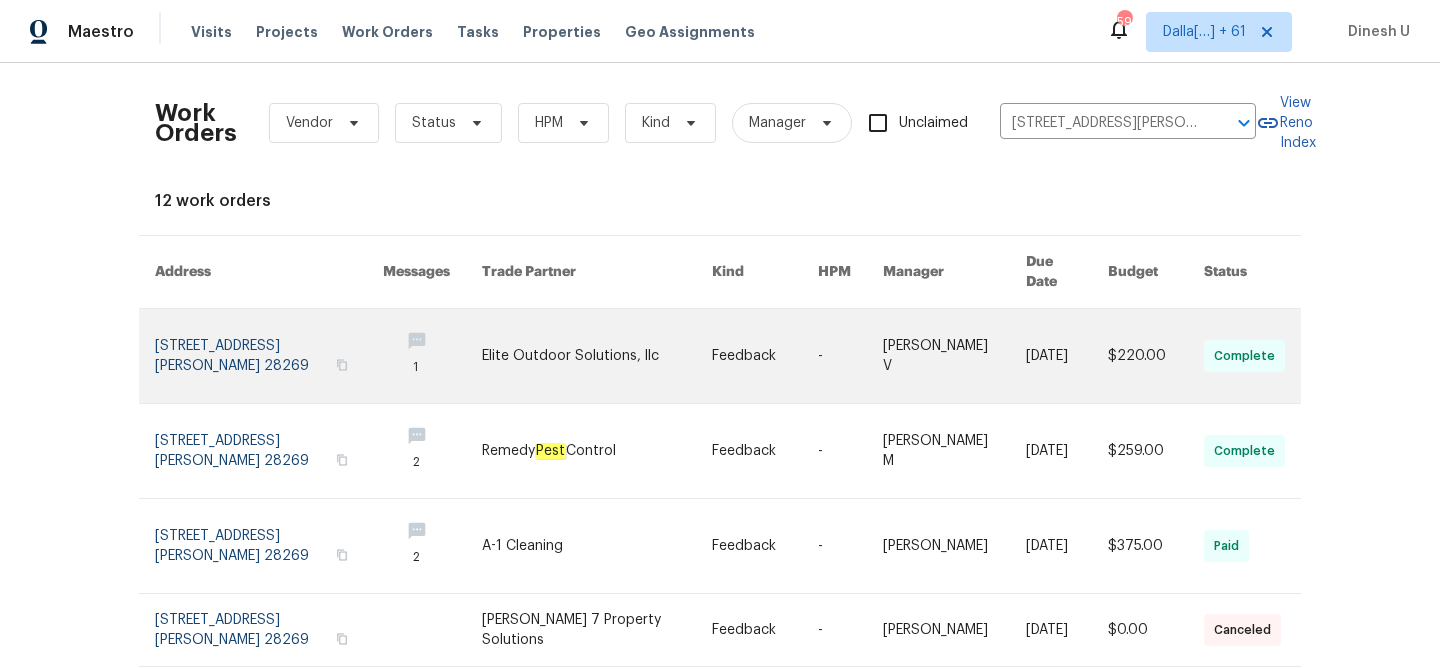 click at bounding box center [269, 356] 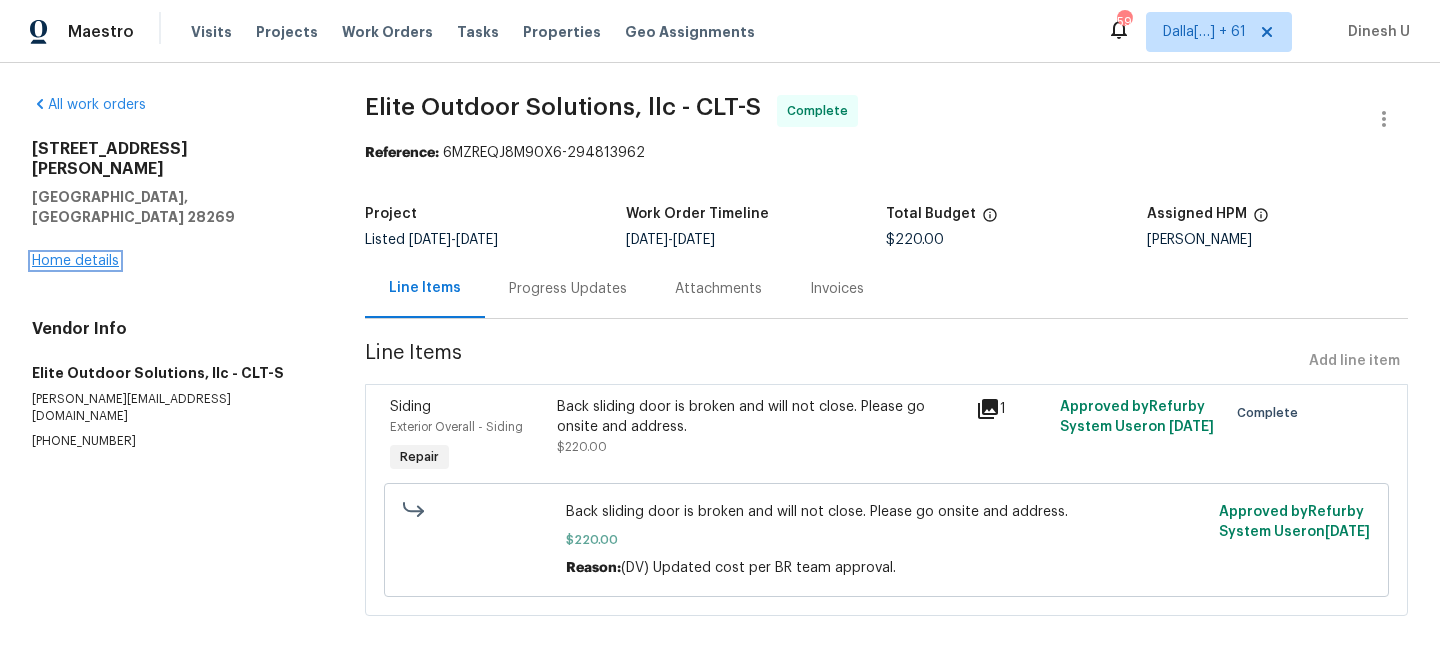 click on "Home details" at bounding box center (75, 261) 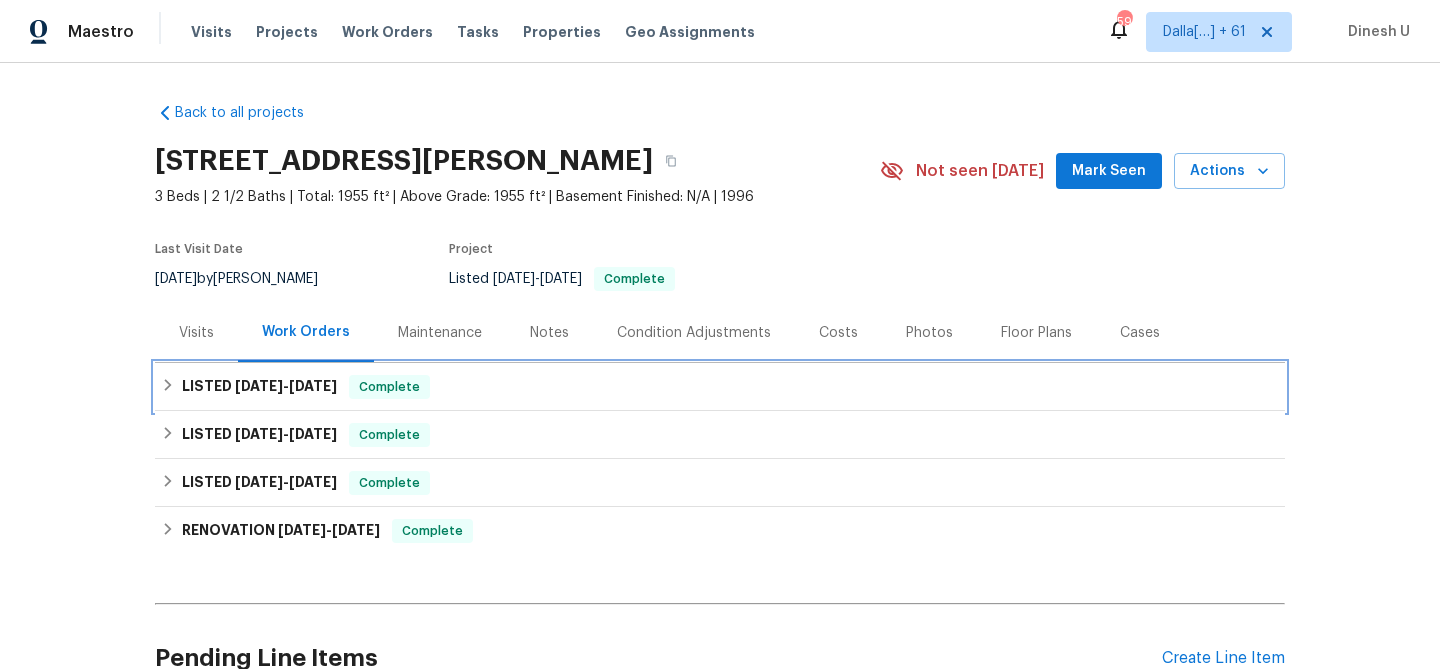 click on "[DATE]" at bounding box center [313, 386] 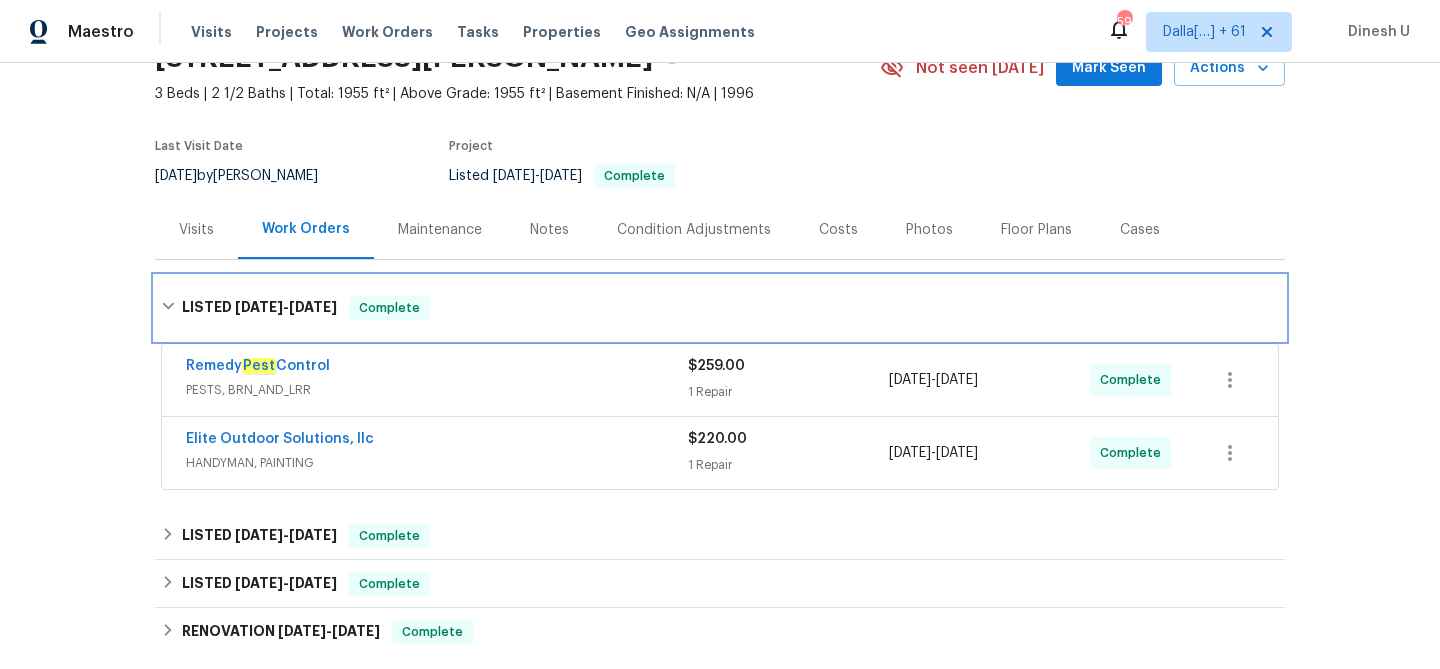 scroll, scrollTop: 119, scrollLeft: 0, axis: vertical 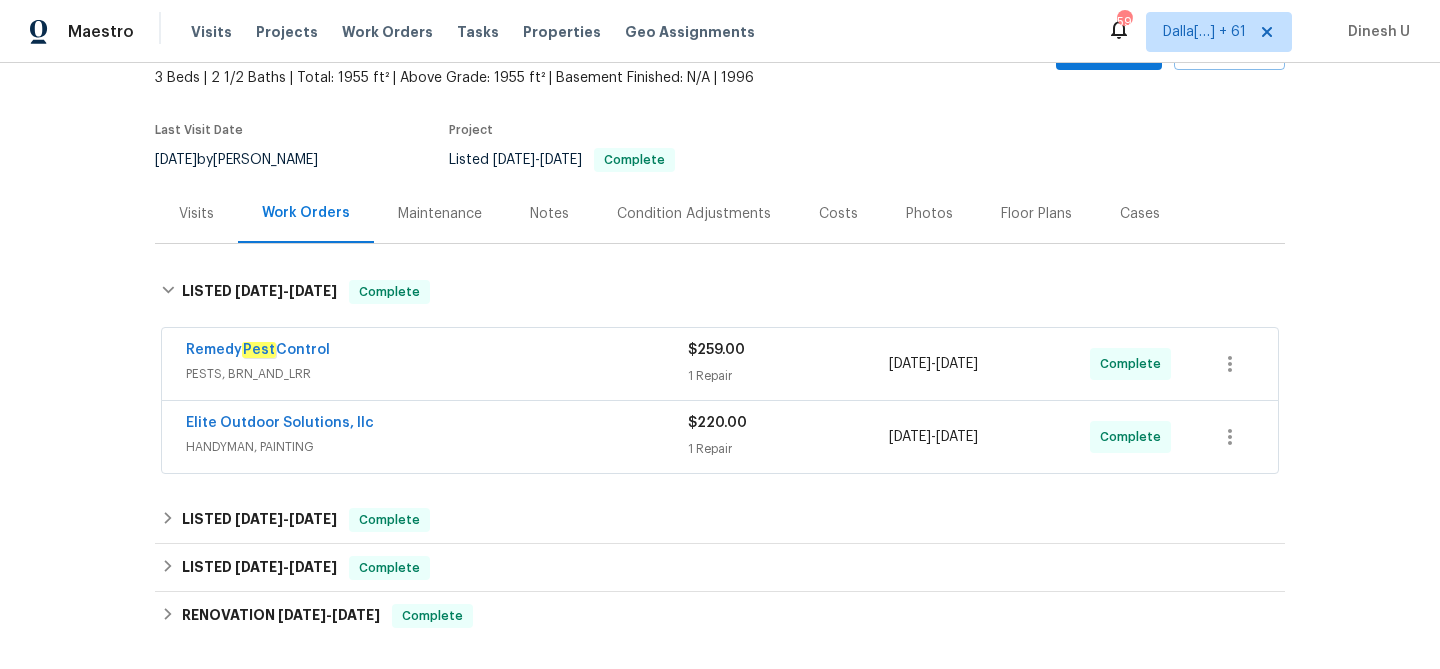 click on "$259.00" at bounding box center (788, 350) 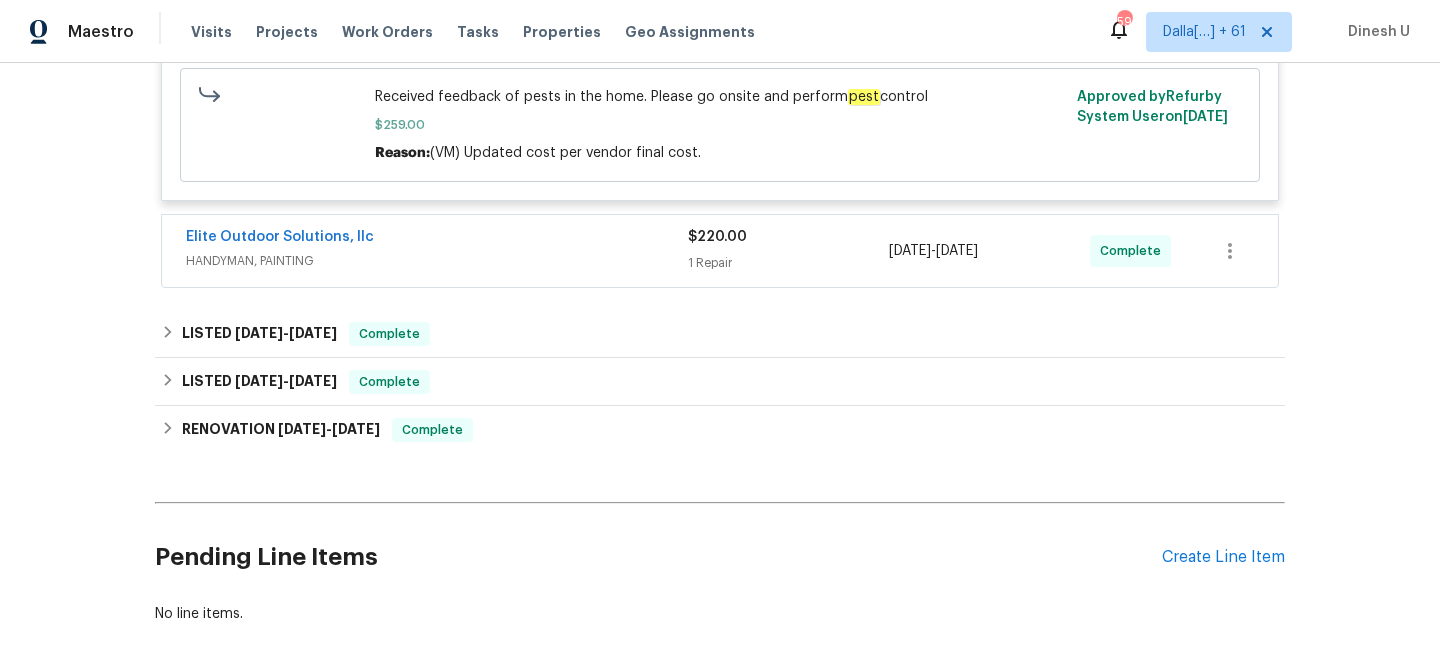 scroll, scrollTop: 613, scrollLeft: 0, axis: vertical 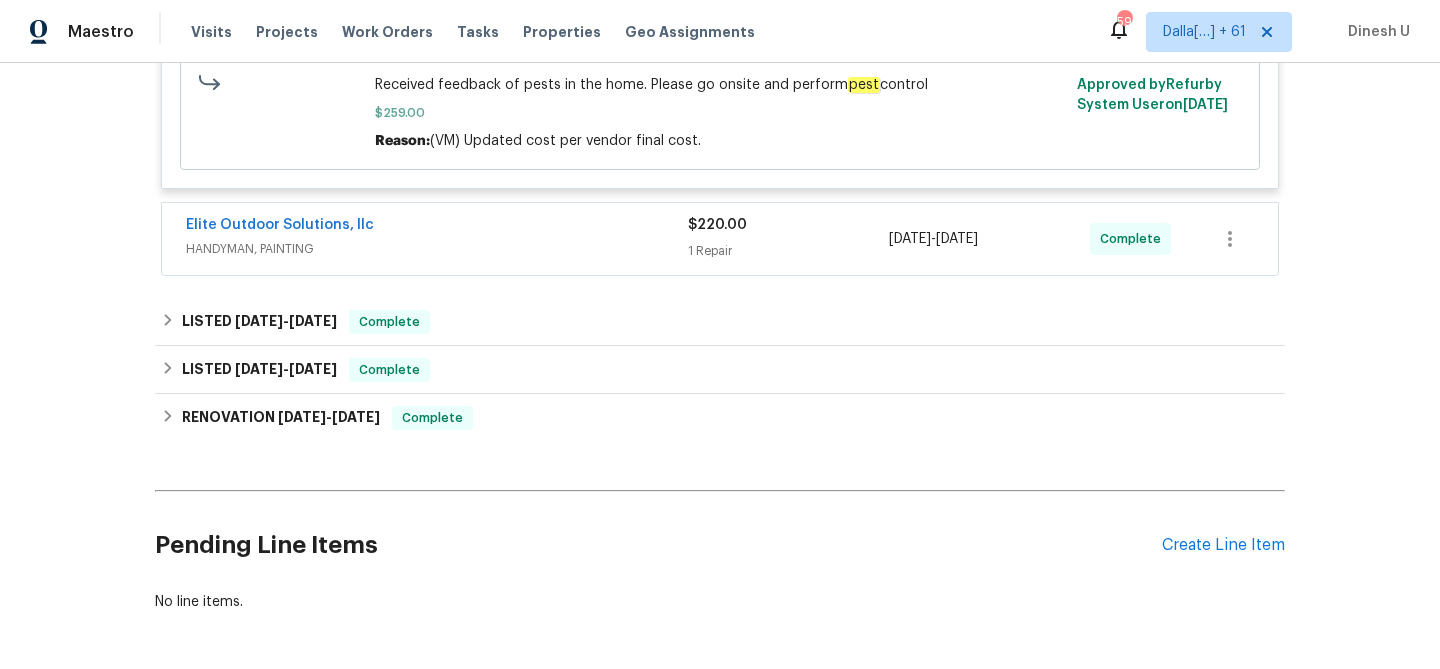 click on "1 Repair" at bounding box center [788, 251] 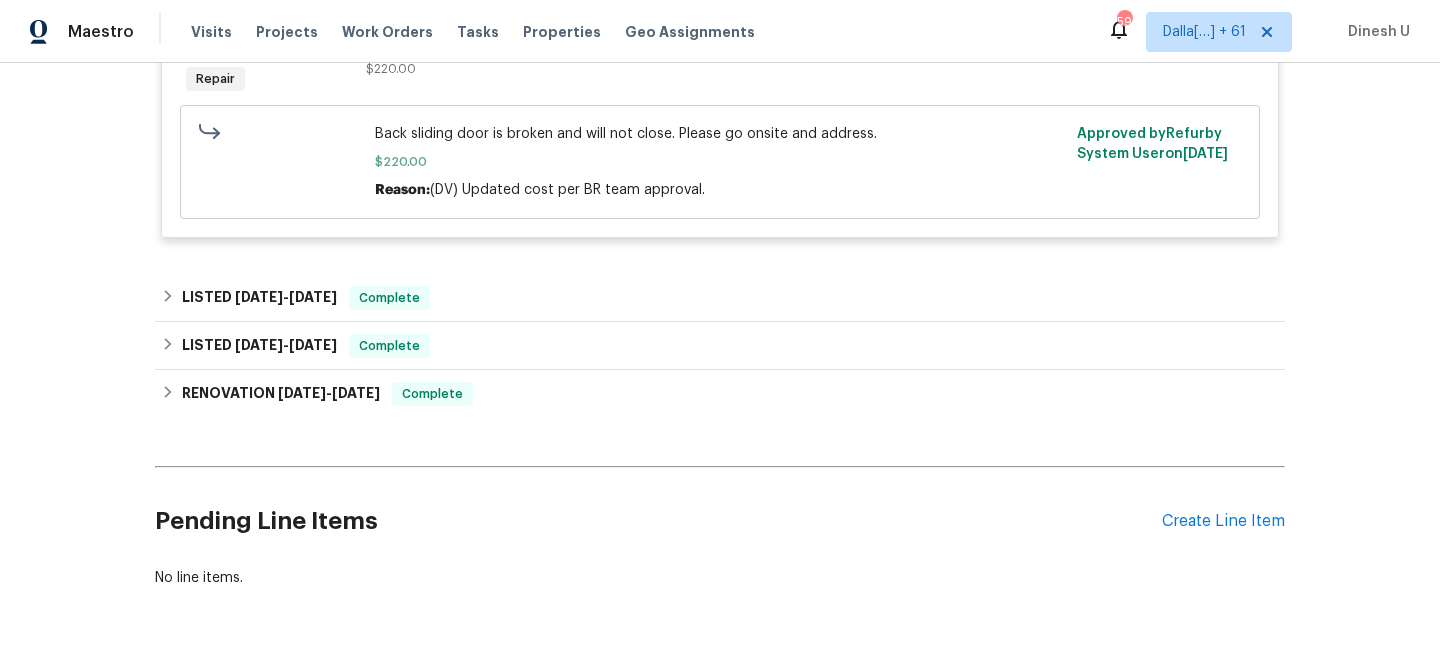 scroll, scrollTop: 917, scrollLeft: 0, axis: vertical 